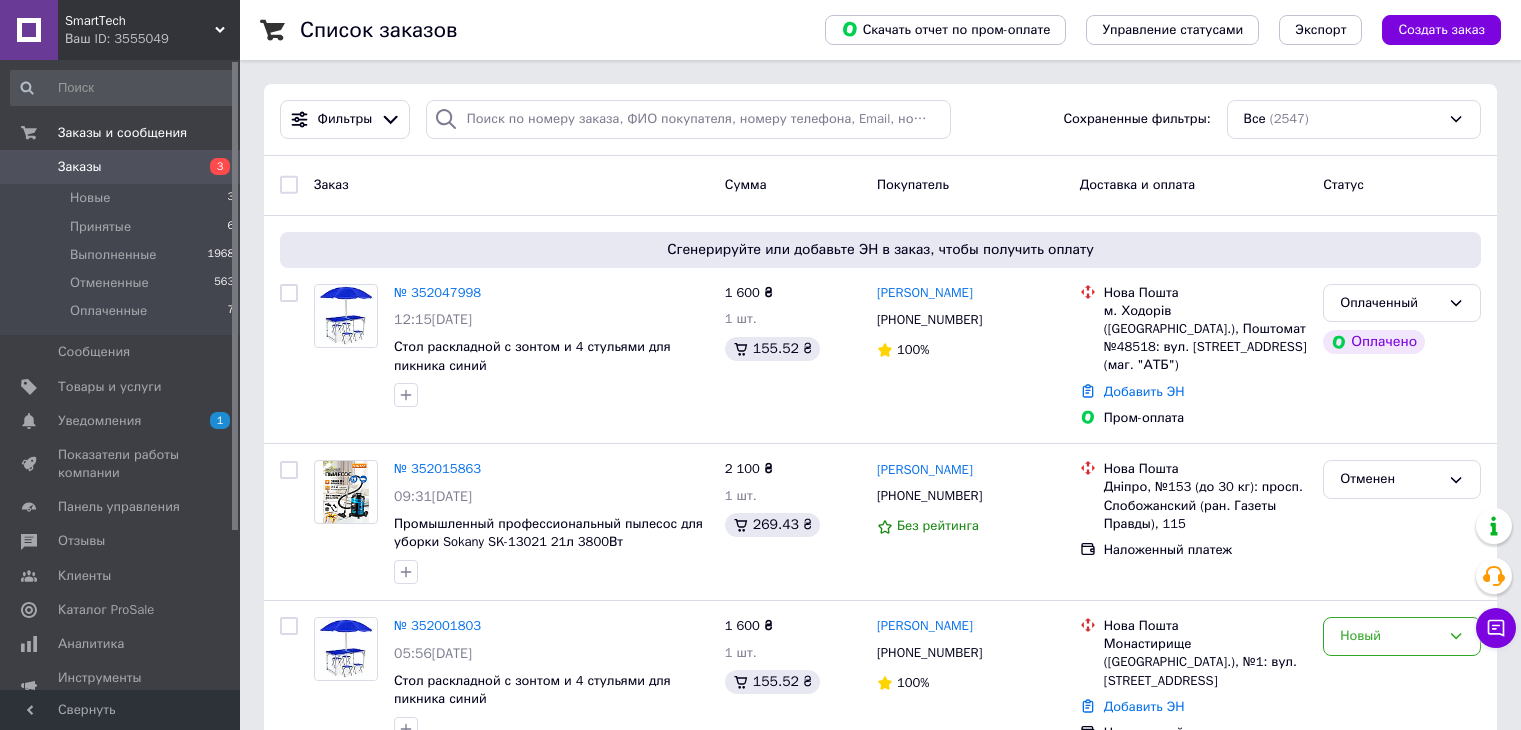 scroll, scrollTop: 0, scrollLeft: 0, axis: both 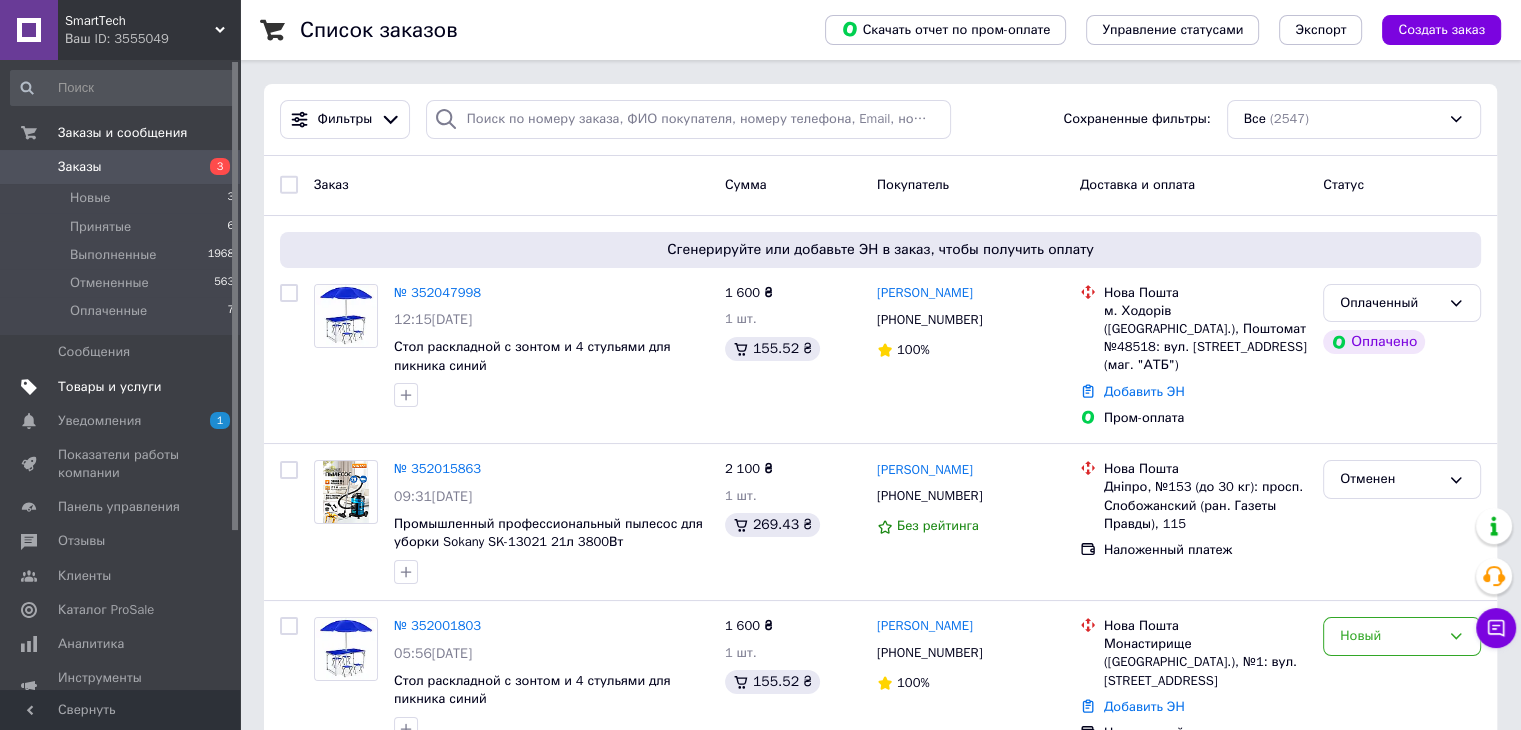 click on "Товары и услуги" at bounding box center [110, 387] 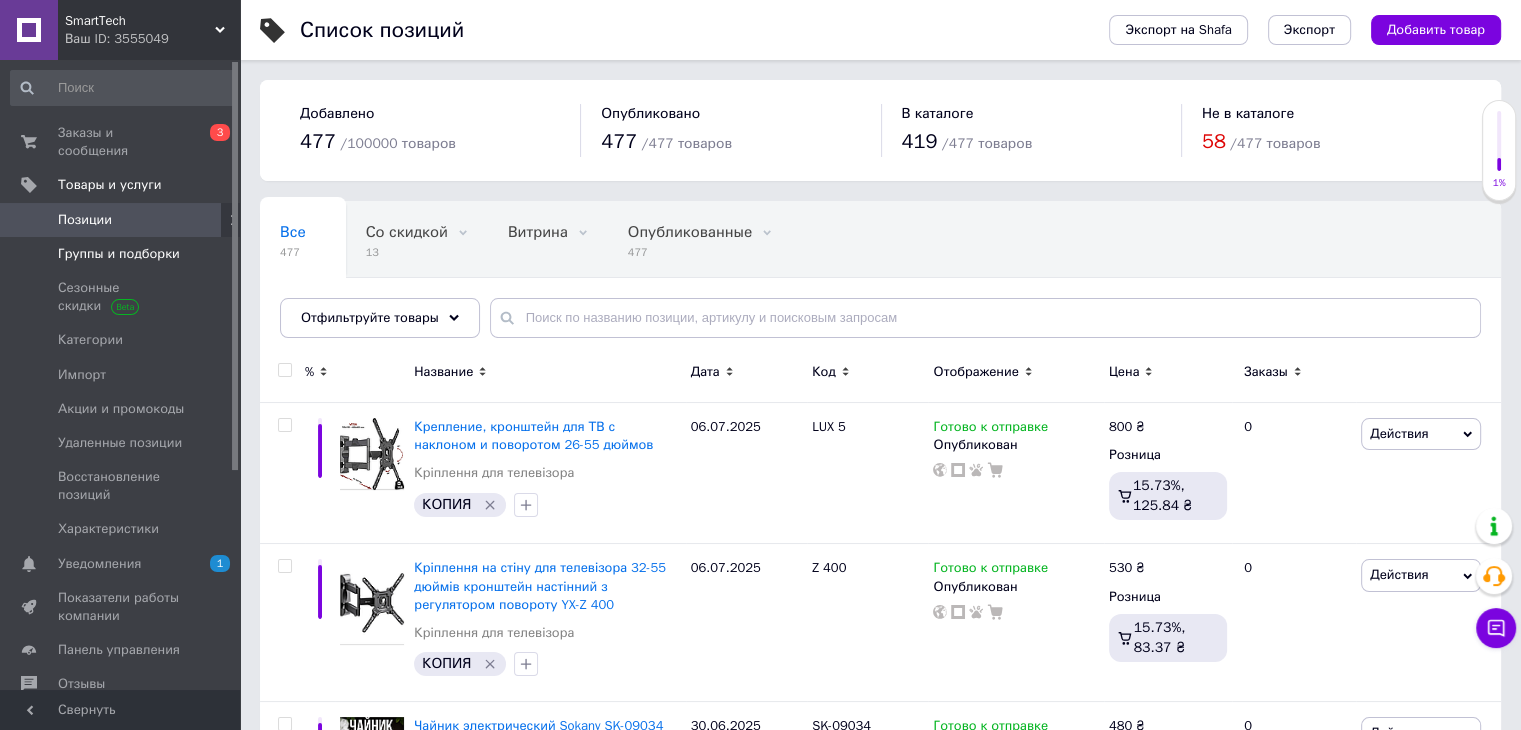 click on "Группы и подборки" at bounding box center [119, 254] 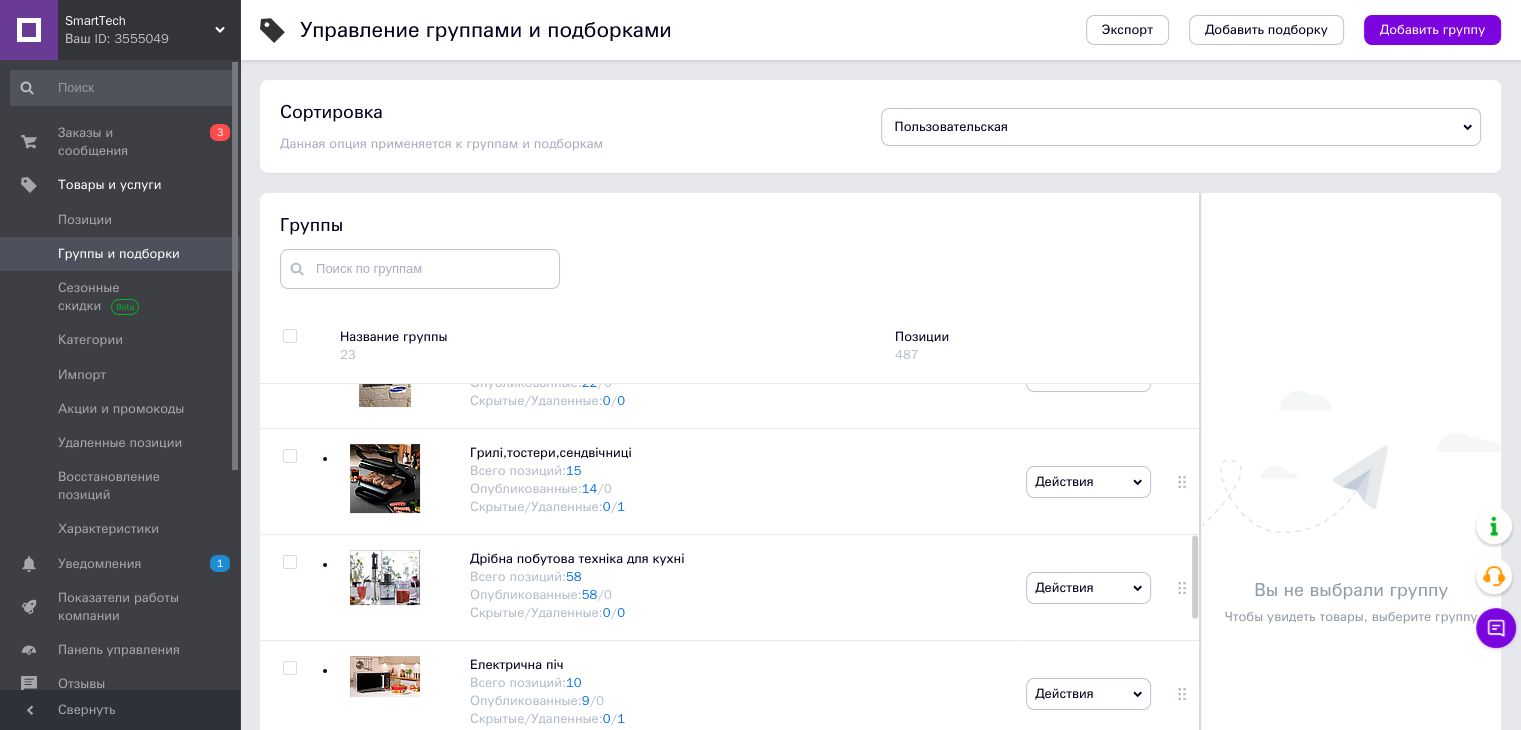 scroll, scrollTop: 1000, scrollLeft: 0, axis: vertical 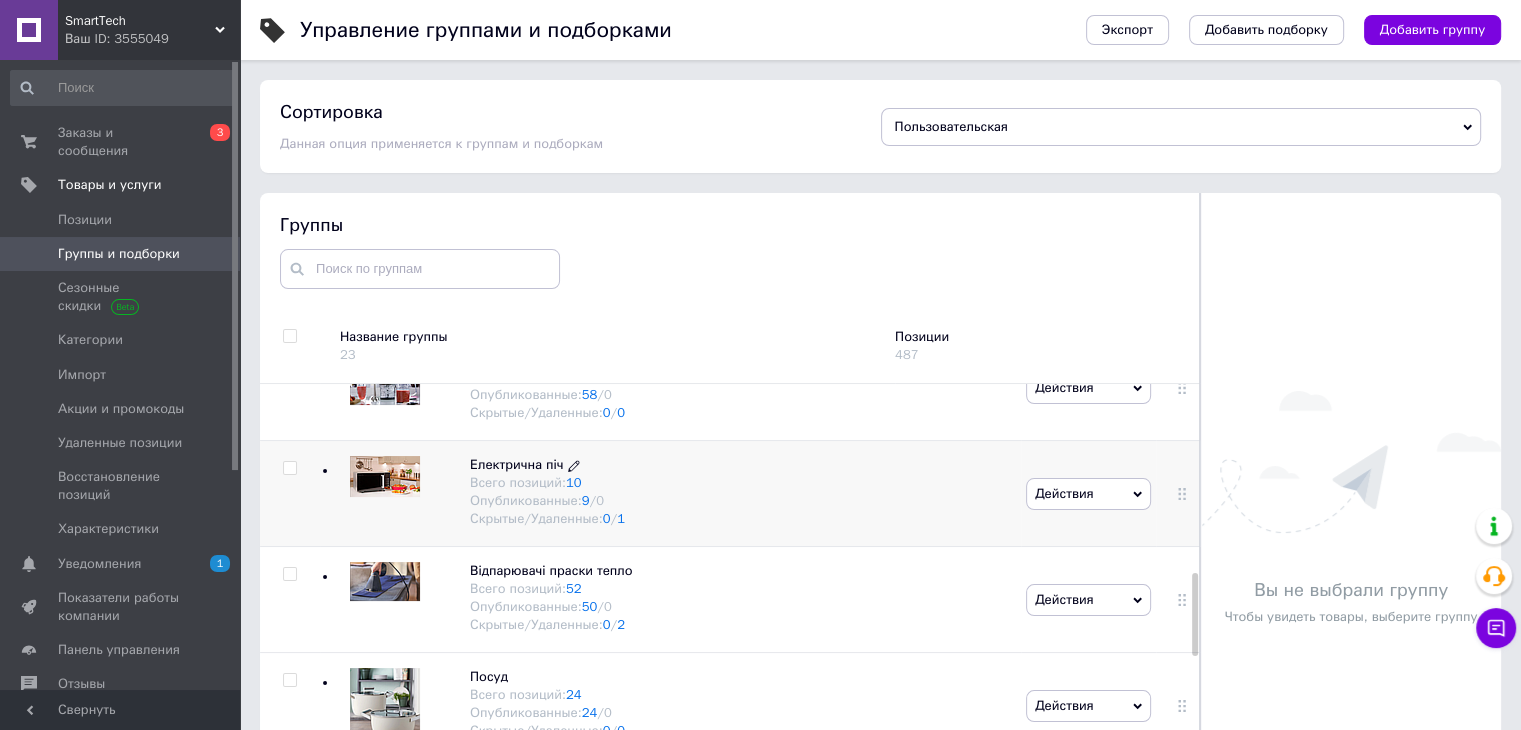 click on "Електрична піч" at bounding box center (516, 464) 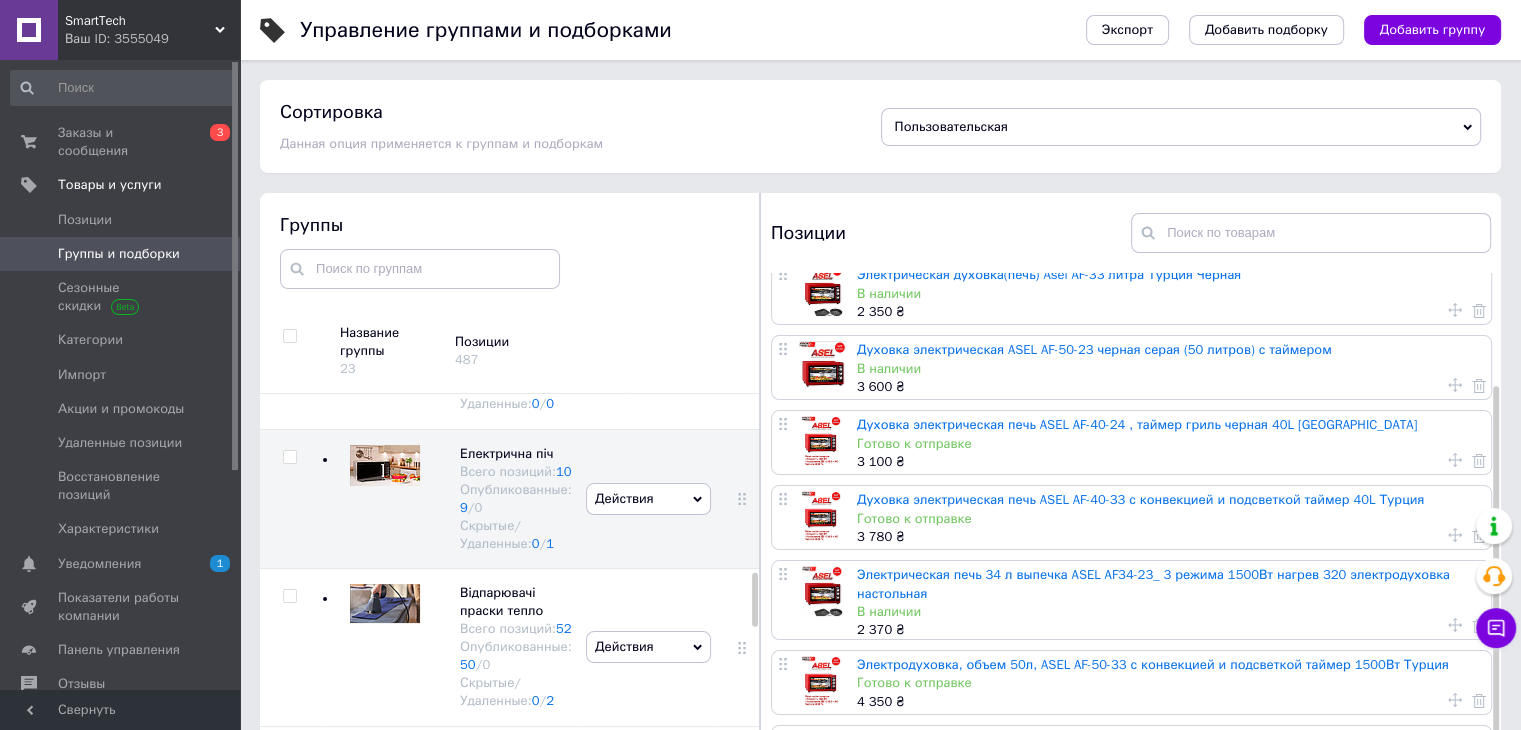 scroll, scrollTop: 159, scrollLeft: 0, axis: vertical 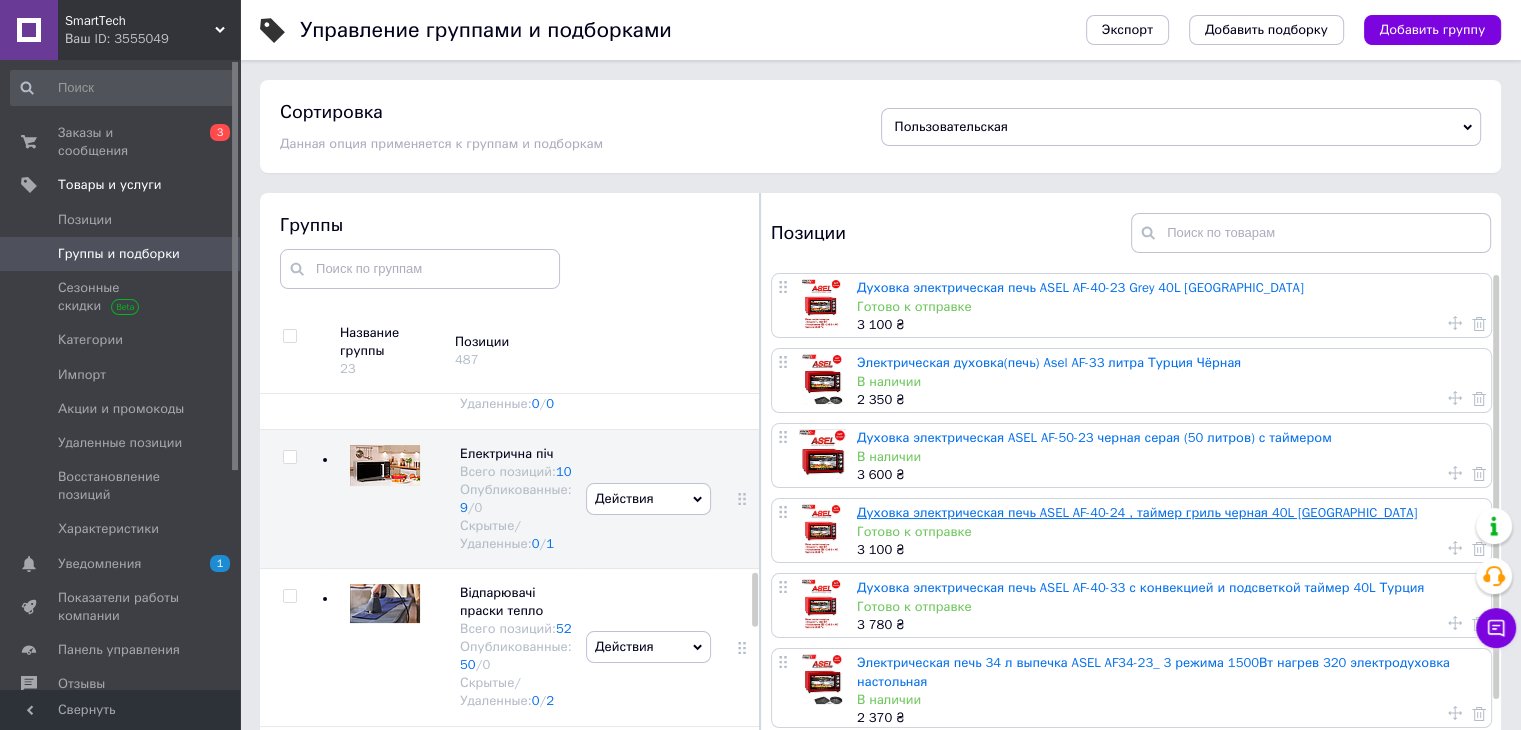click on "Духовка электрическая печь ASEL AF-40-24 , таймер гриль черная 40L [GEOGRAPHIC_DATA]" at bounding box center (1137, 512) 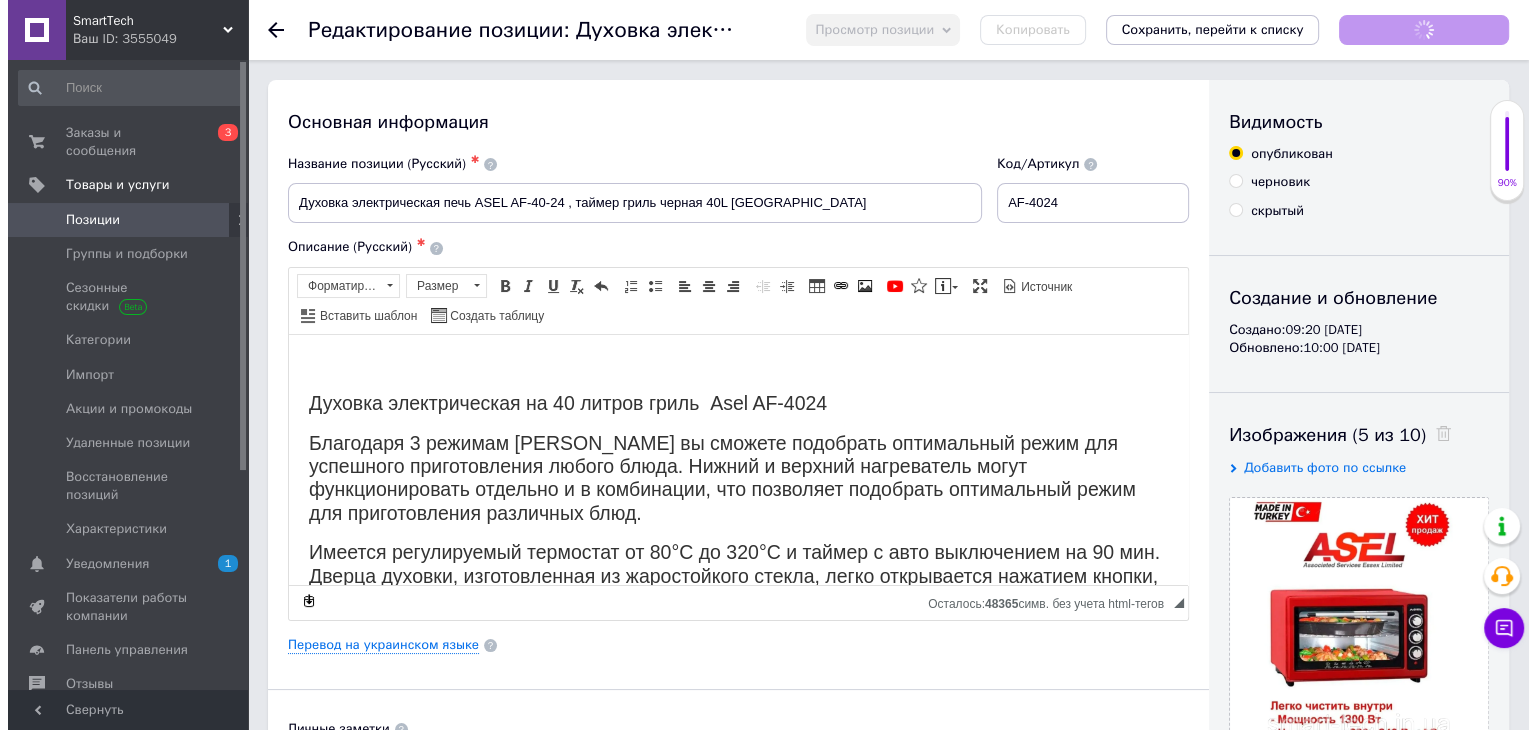 scroll, scrollTop: 0, scrollLeft: 0, axis: both 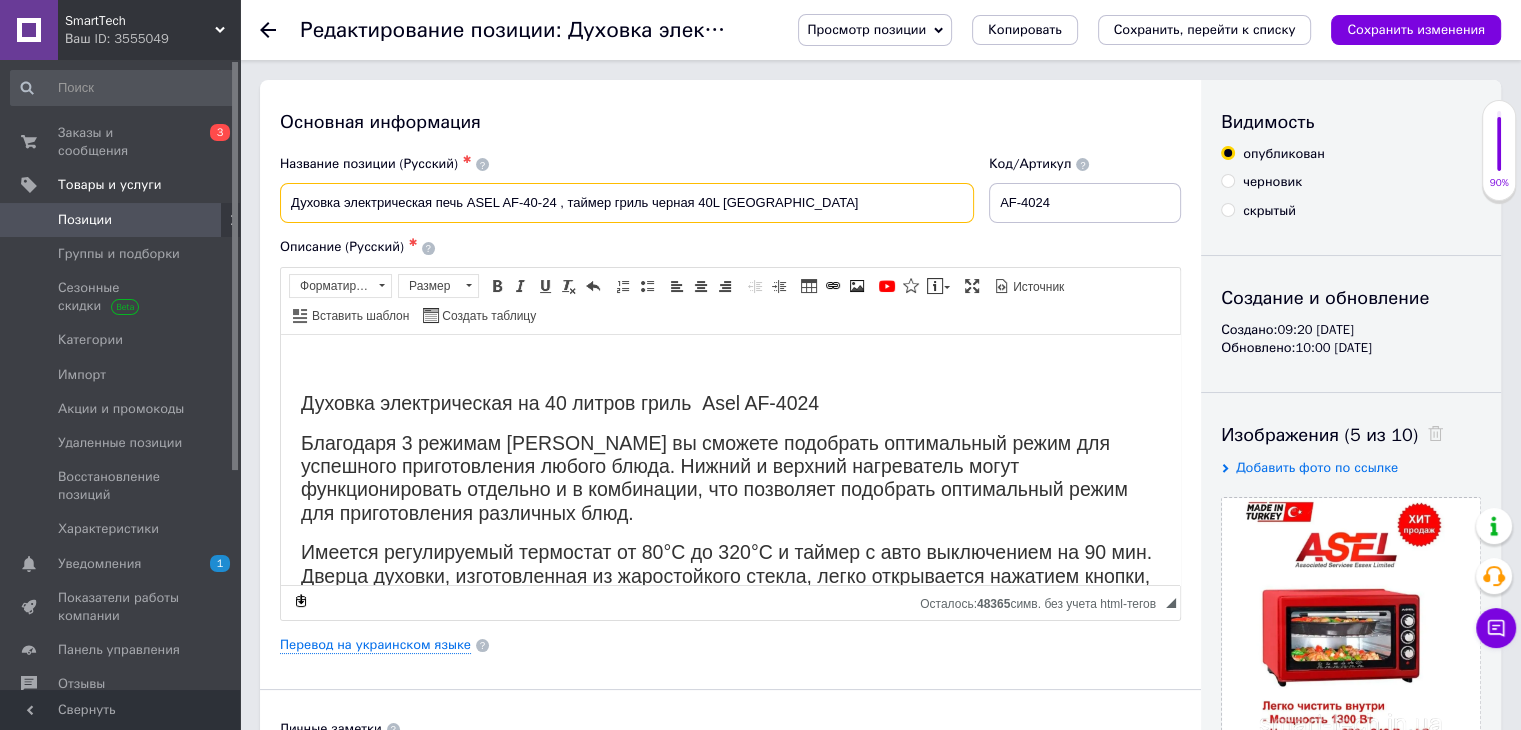 drag, startPoint x: 496, startPoint y: 205, endPoint x: 552, endPoint y: 204, distance: 56.008926 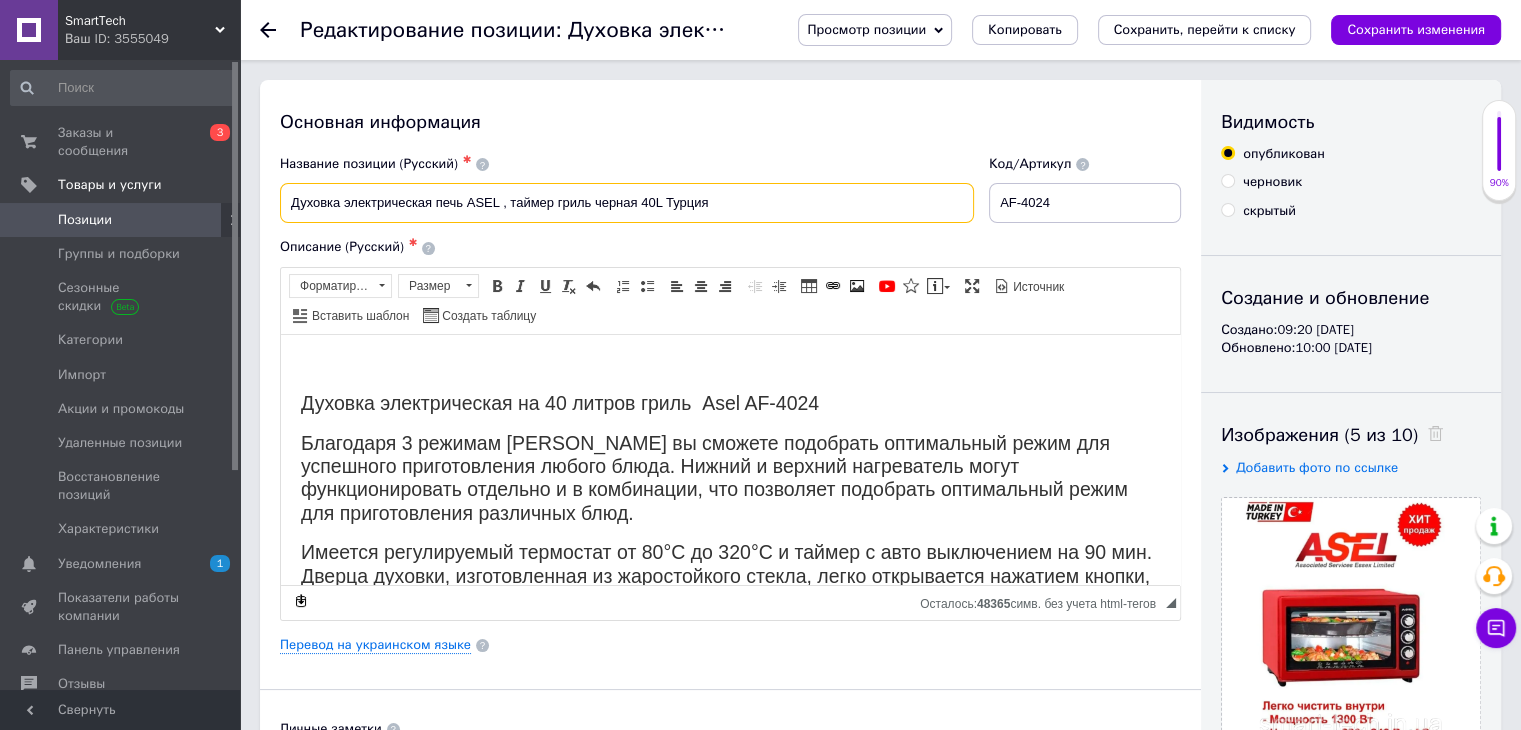 paste on "AF-0123" 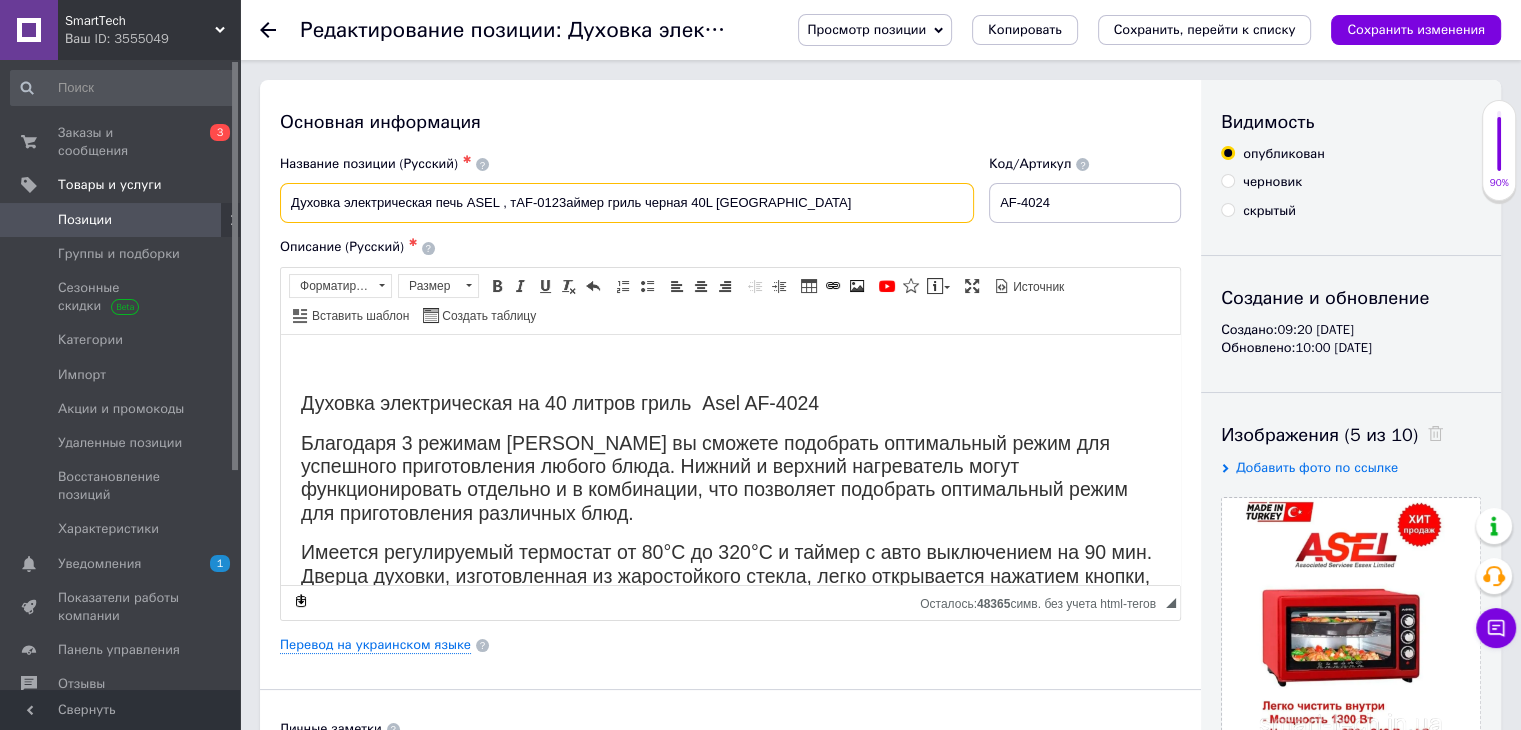 click on "Духовка электрическая печь ASEL , тAF-0123аймер гриль черная 40L [GEOGRAPHIC_DATA]" at bounding box center (627, 203) 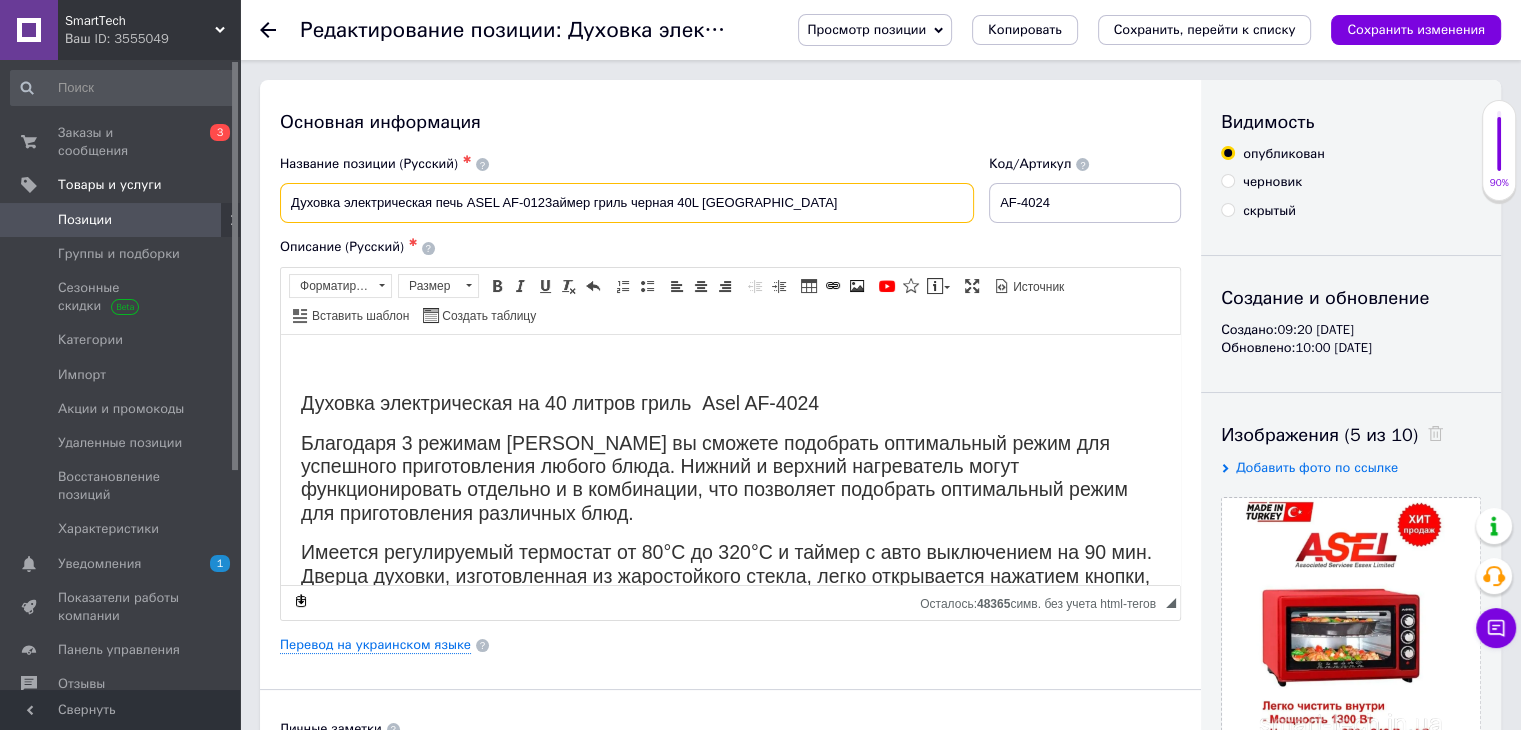 click on "Духовка электрическая печь ASEL AF-0123аймер гриль черная 40L [GEOGRAPHIC_DATA]" at bounding box center [627, 203] 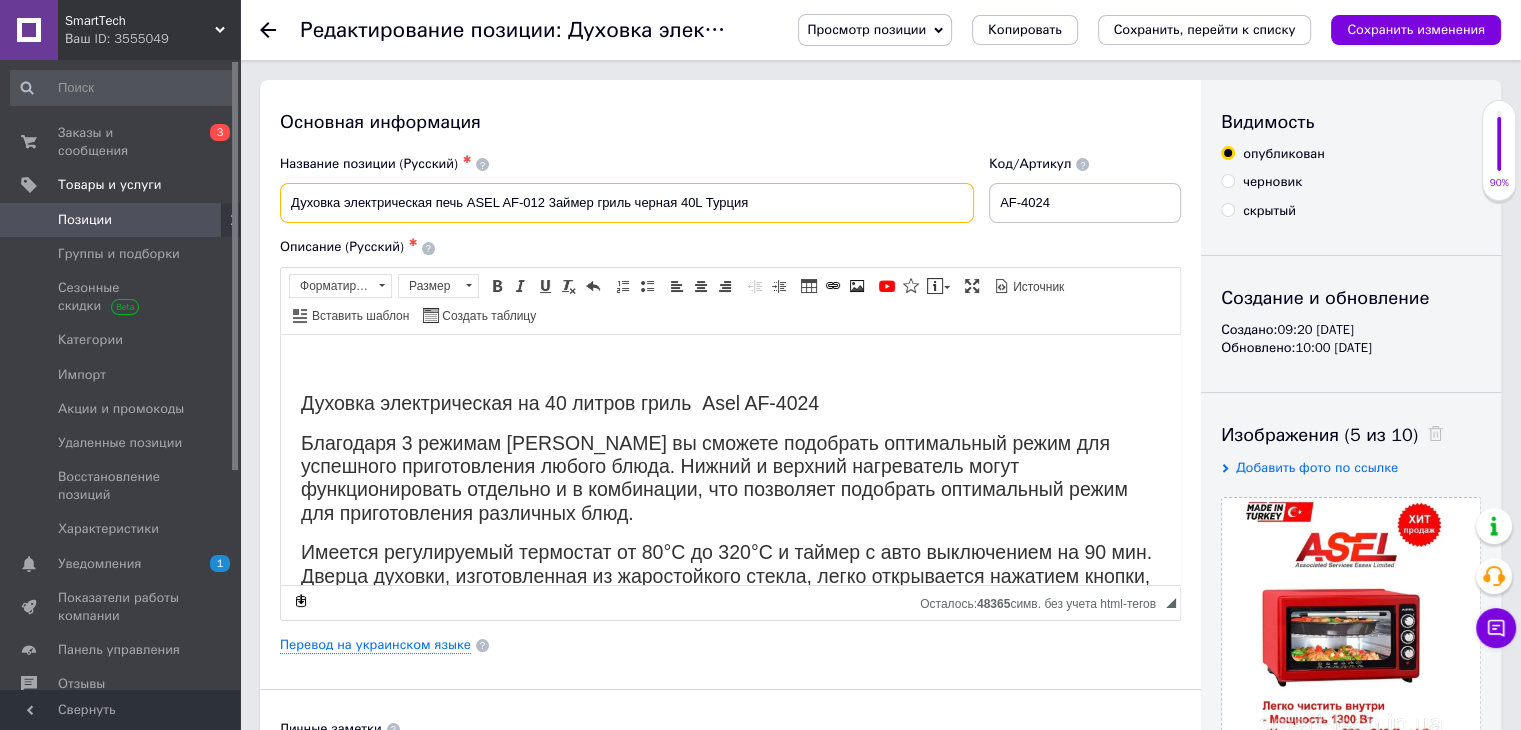 click on "Духовка электрическая печь ASEL AF-012 3аймер гриль черная 40L Турция" at bounding box center (627, 203) 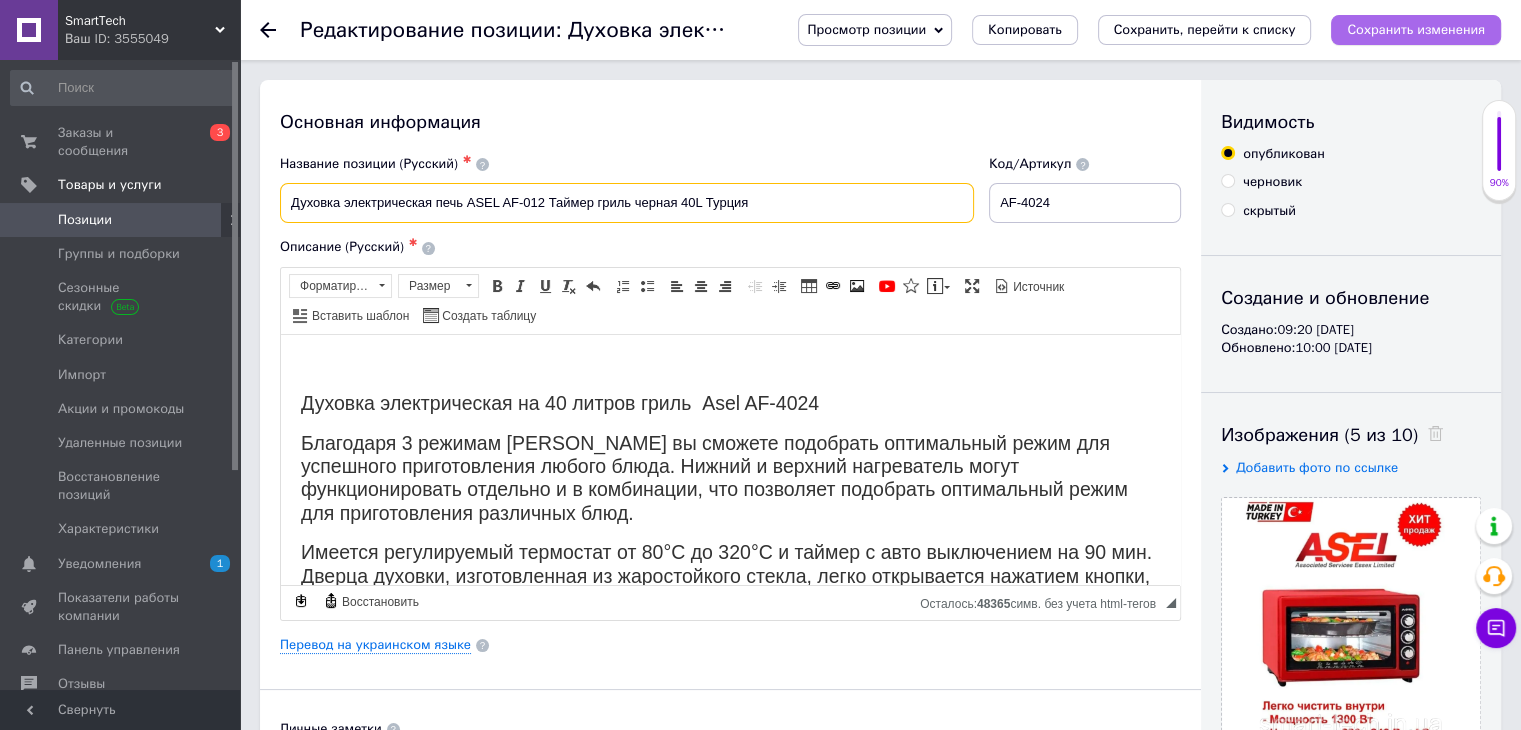 type on "Духовка электрическая печь ASEL AF-012 Таймер гриль черная 40L Турция" 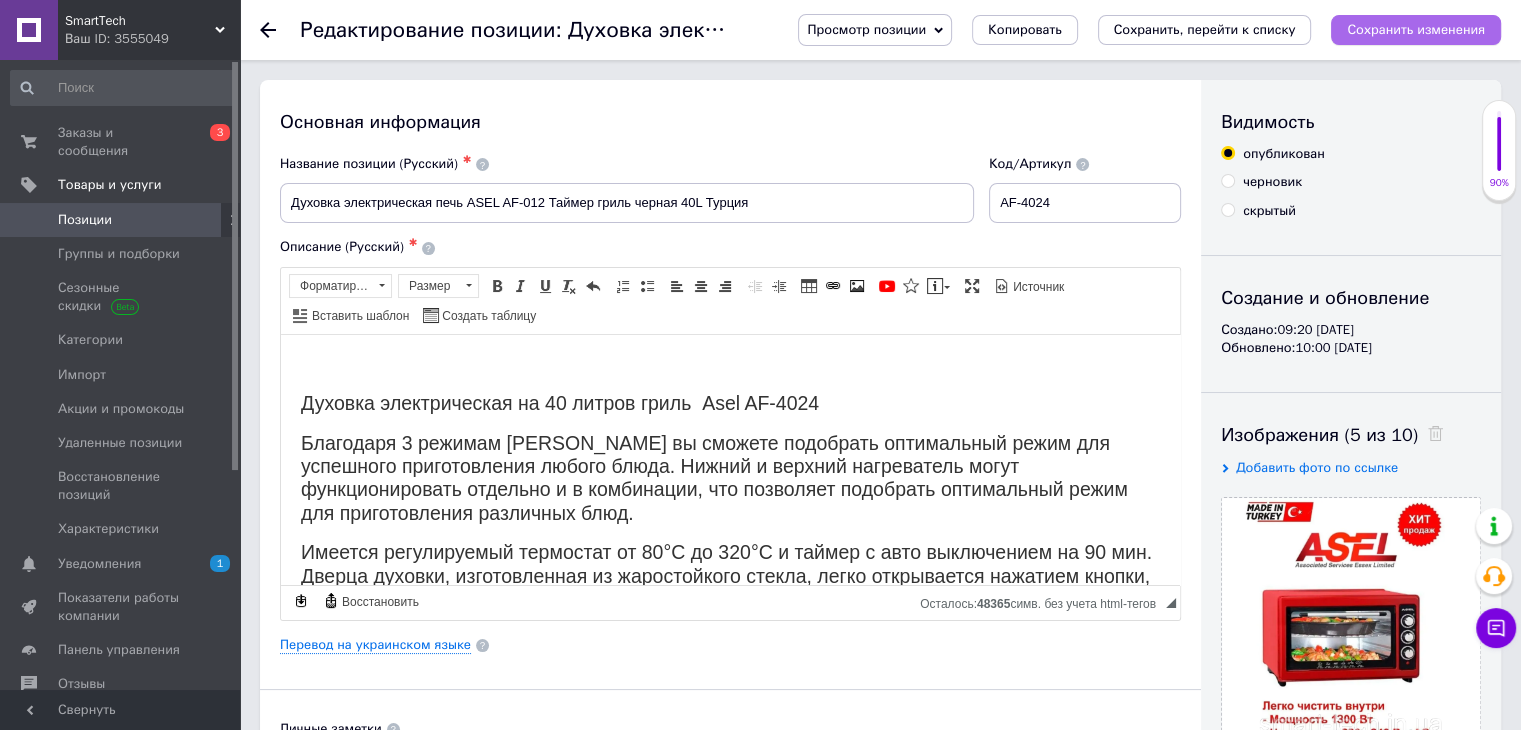 click on "Сохранить изменения" at bounding box center (1416, 30) 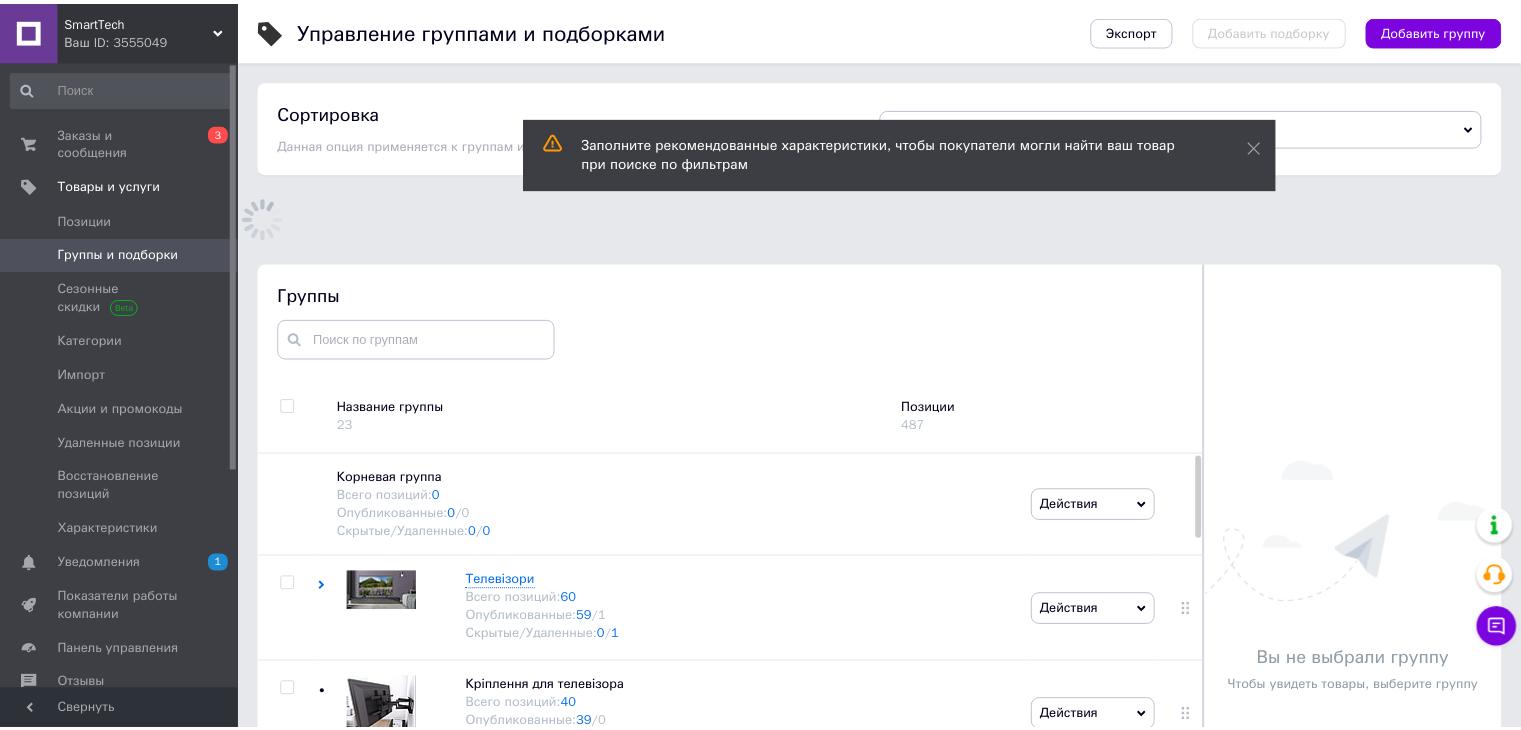 scroll, scrollTop: 41, scrollLeft: 0, axis: vertical 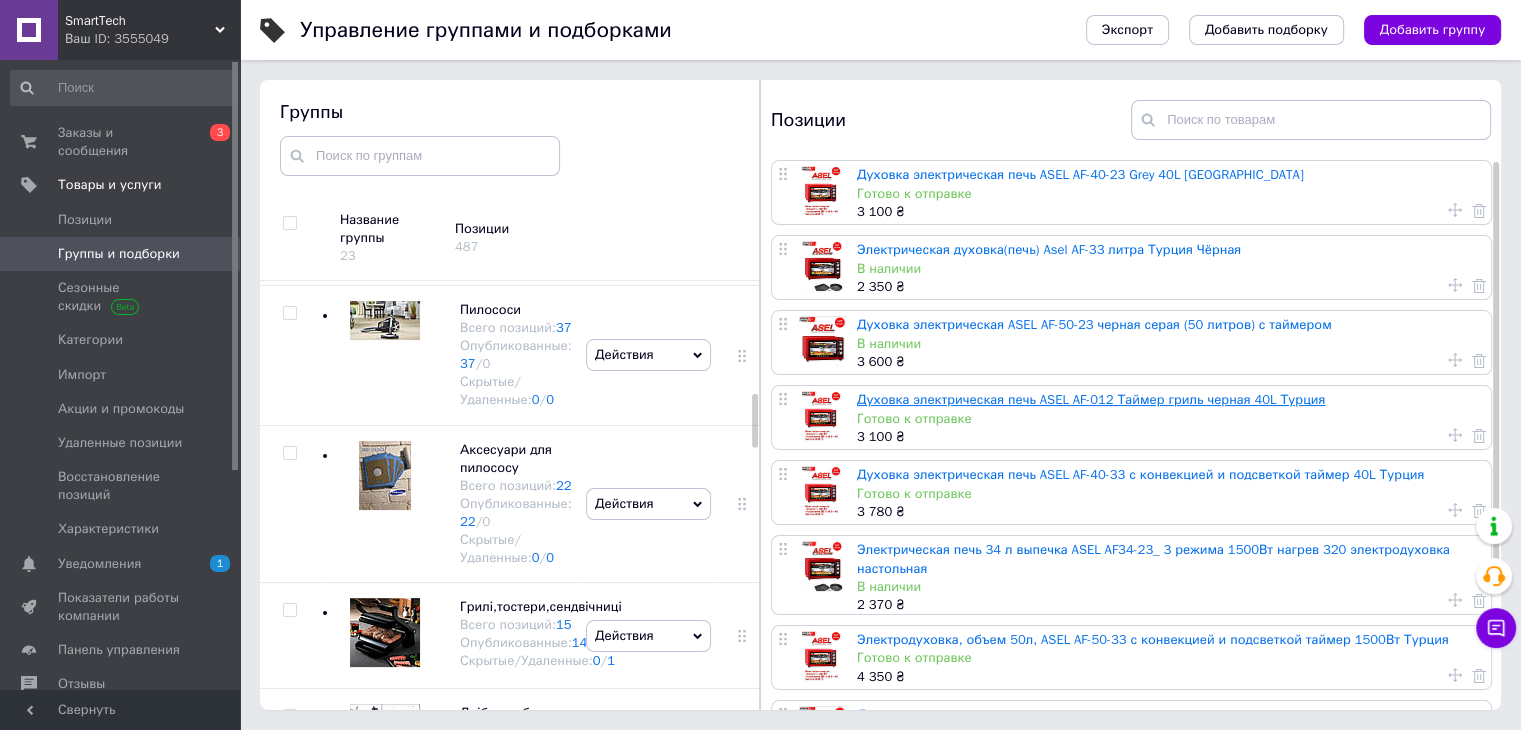click on "Духовка электрическая печь ASEL AF-012 Таймер гриль черная 40L Турция" at bounding box center [1091, 399] 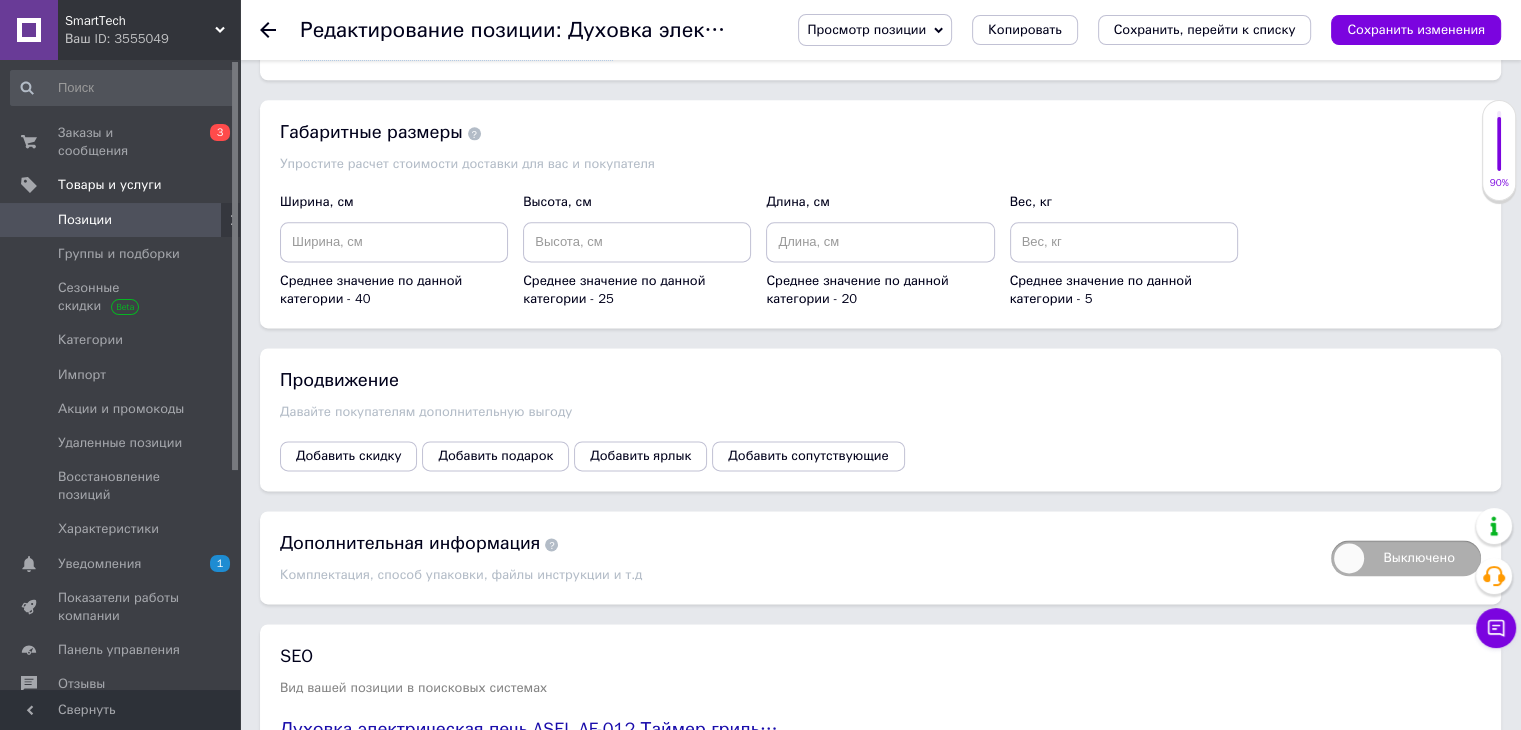 scroll, scrollTop: 2766, scrollLeft: 0, axis: vertical 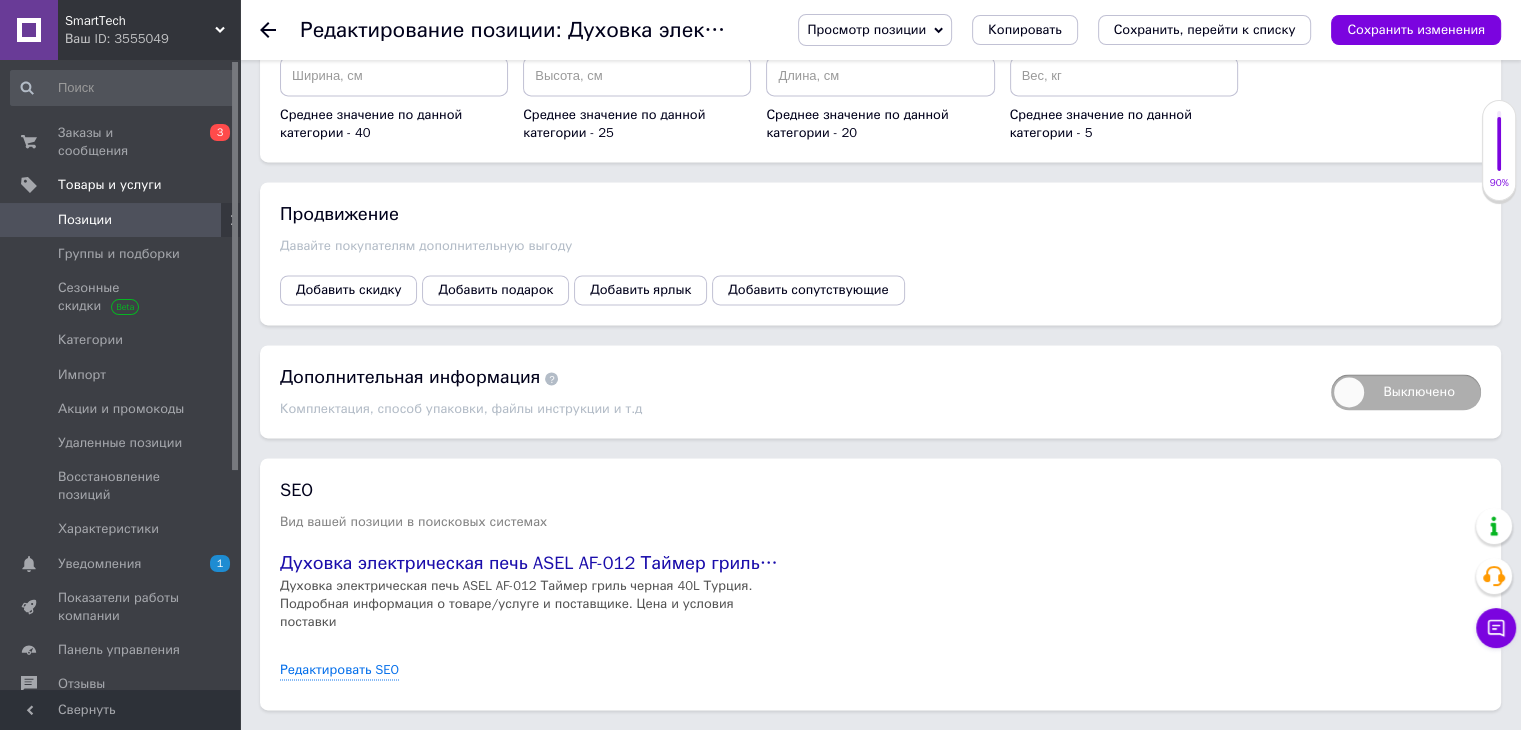 click on "Удалить позицию" at bounding box center (778, 750) 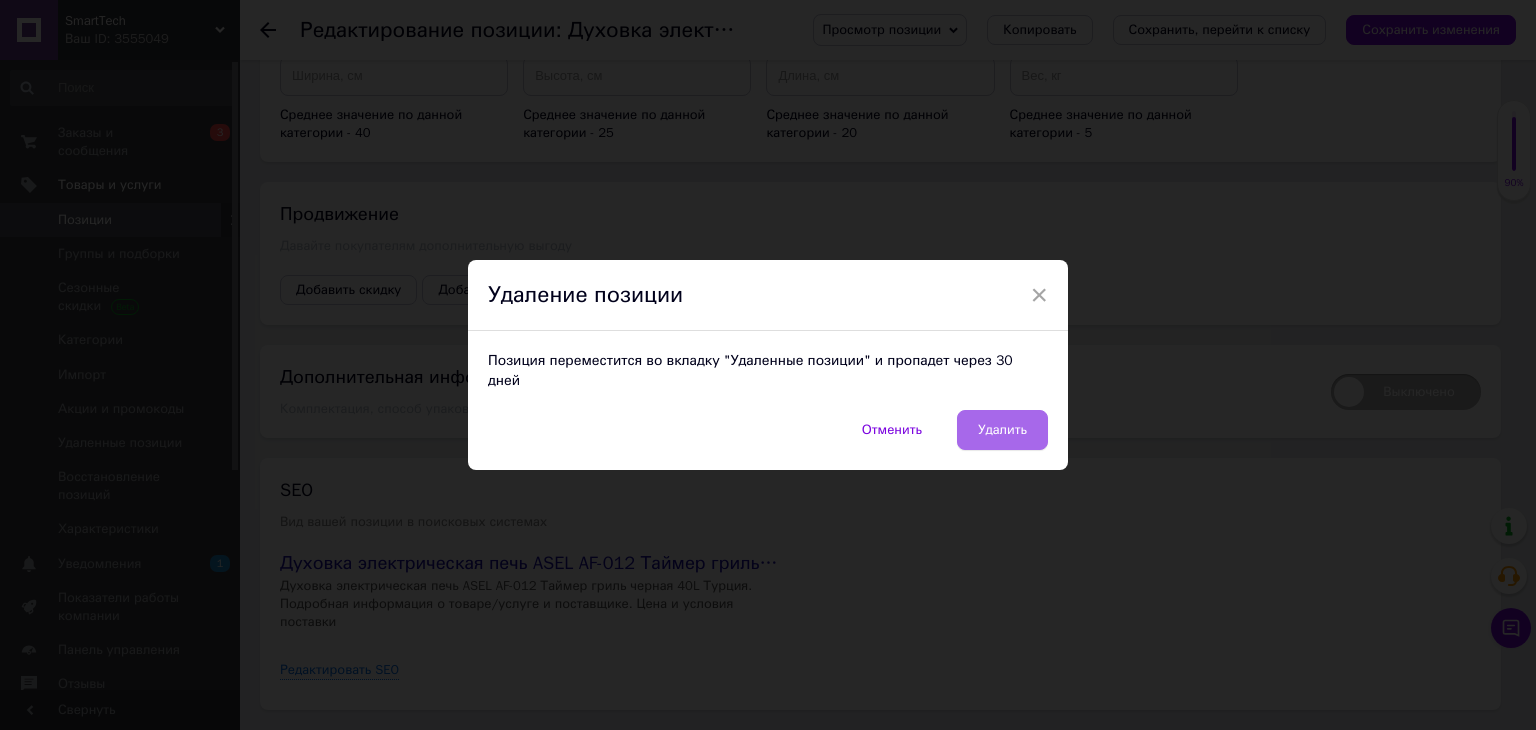 click on "Удалить" at bounding box center [1002, 430] 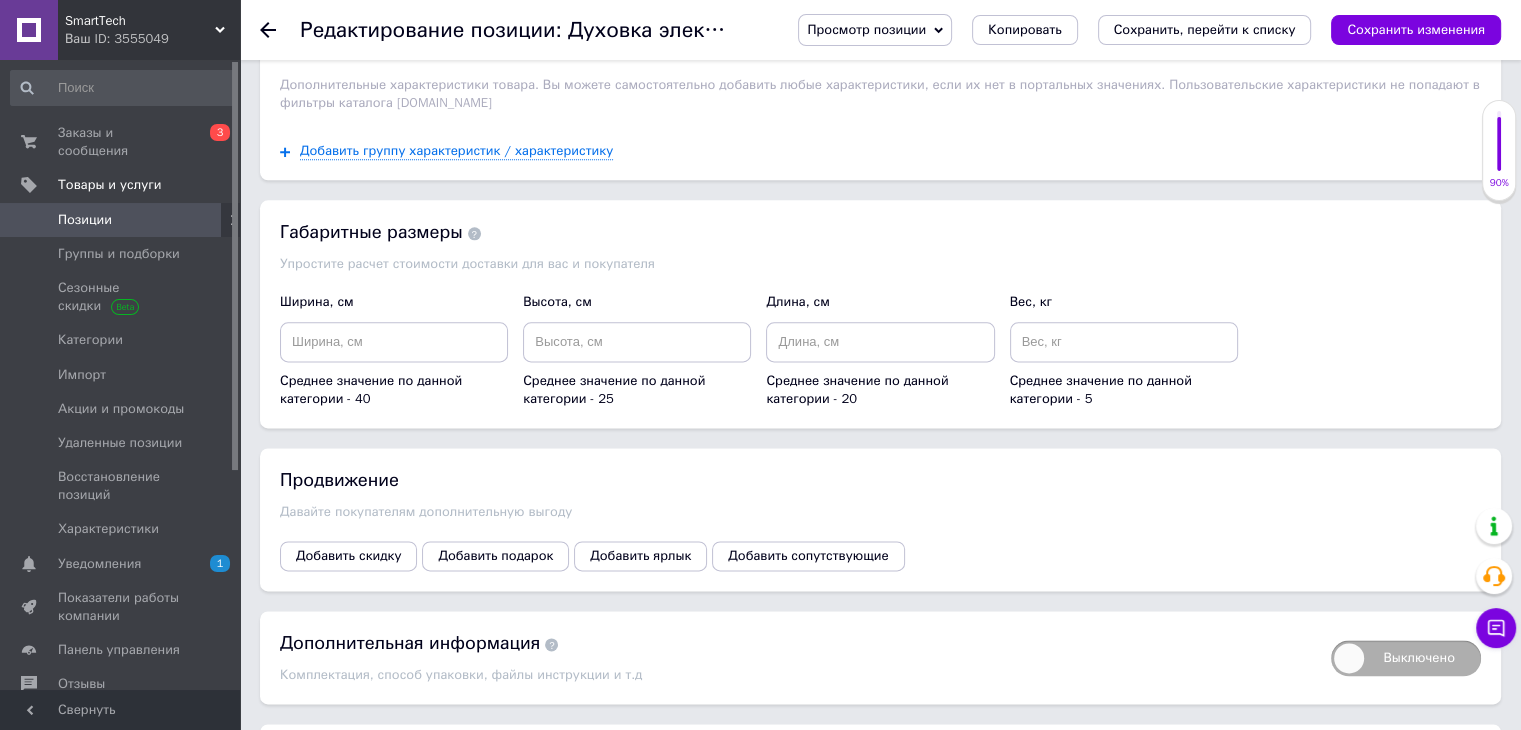 scroll, scrollTop: 2766, scrollLeft: 0, axis: vertical 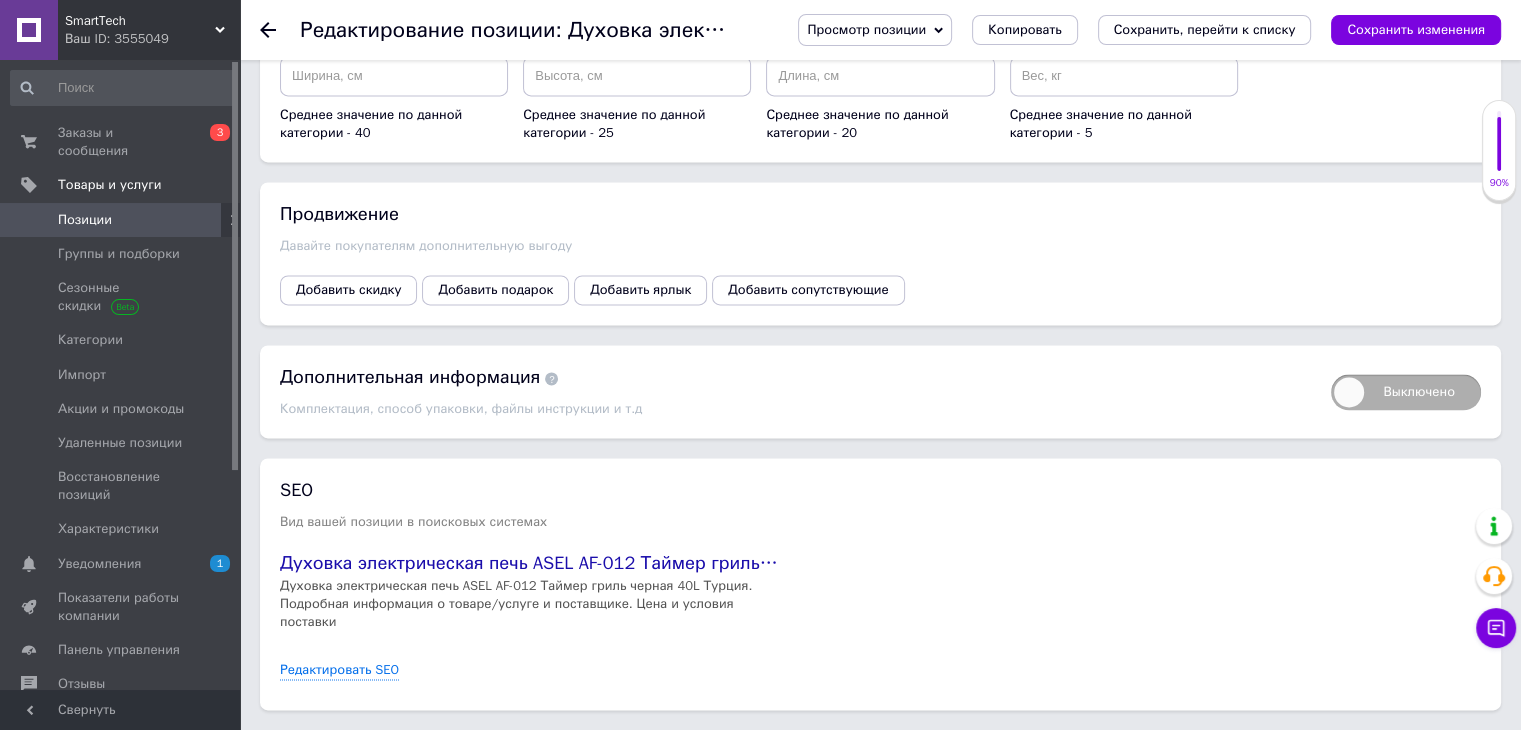 click on "Удалить позицию" at bounding box center [778, 750] 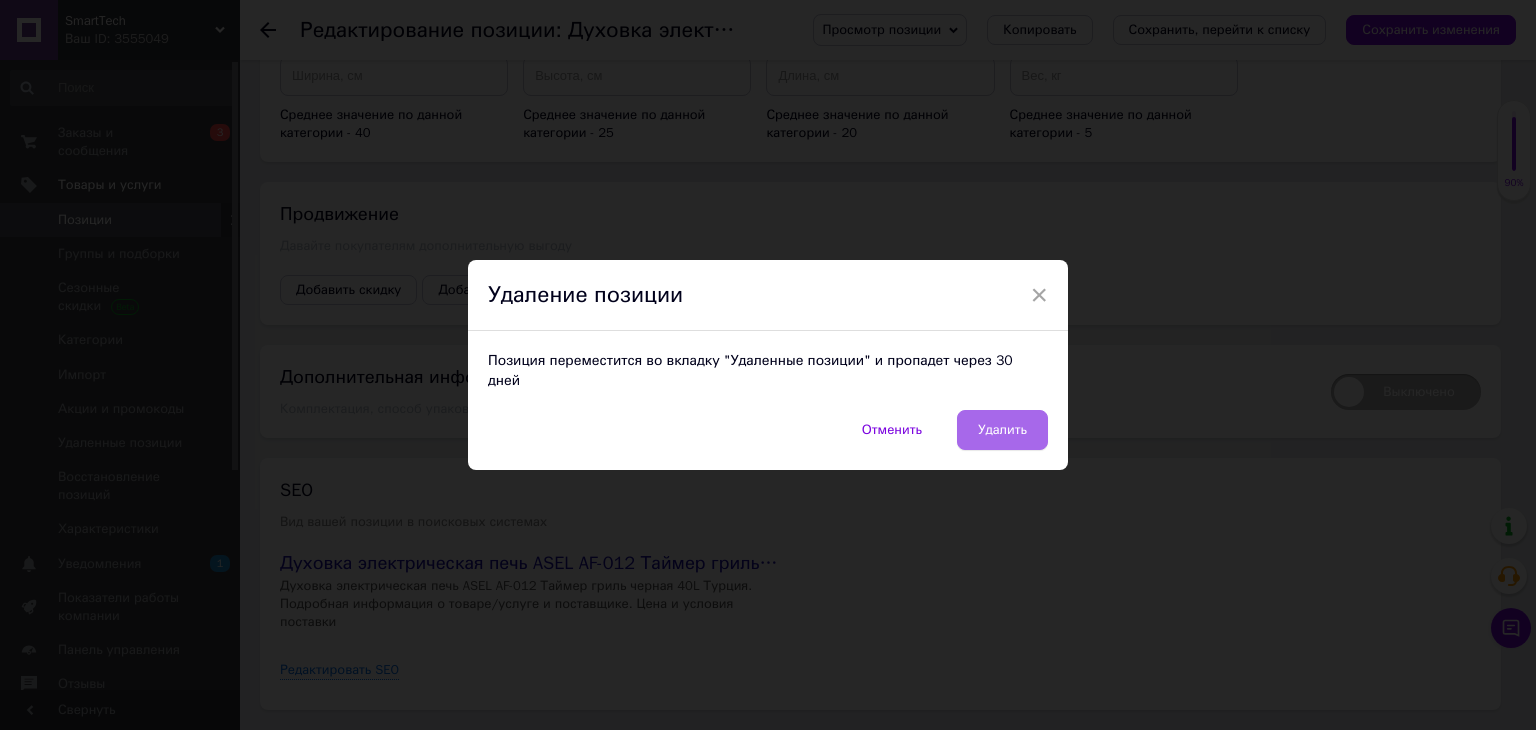 click on "Удалить" at bounding box center (1002, 430) 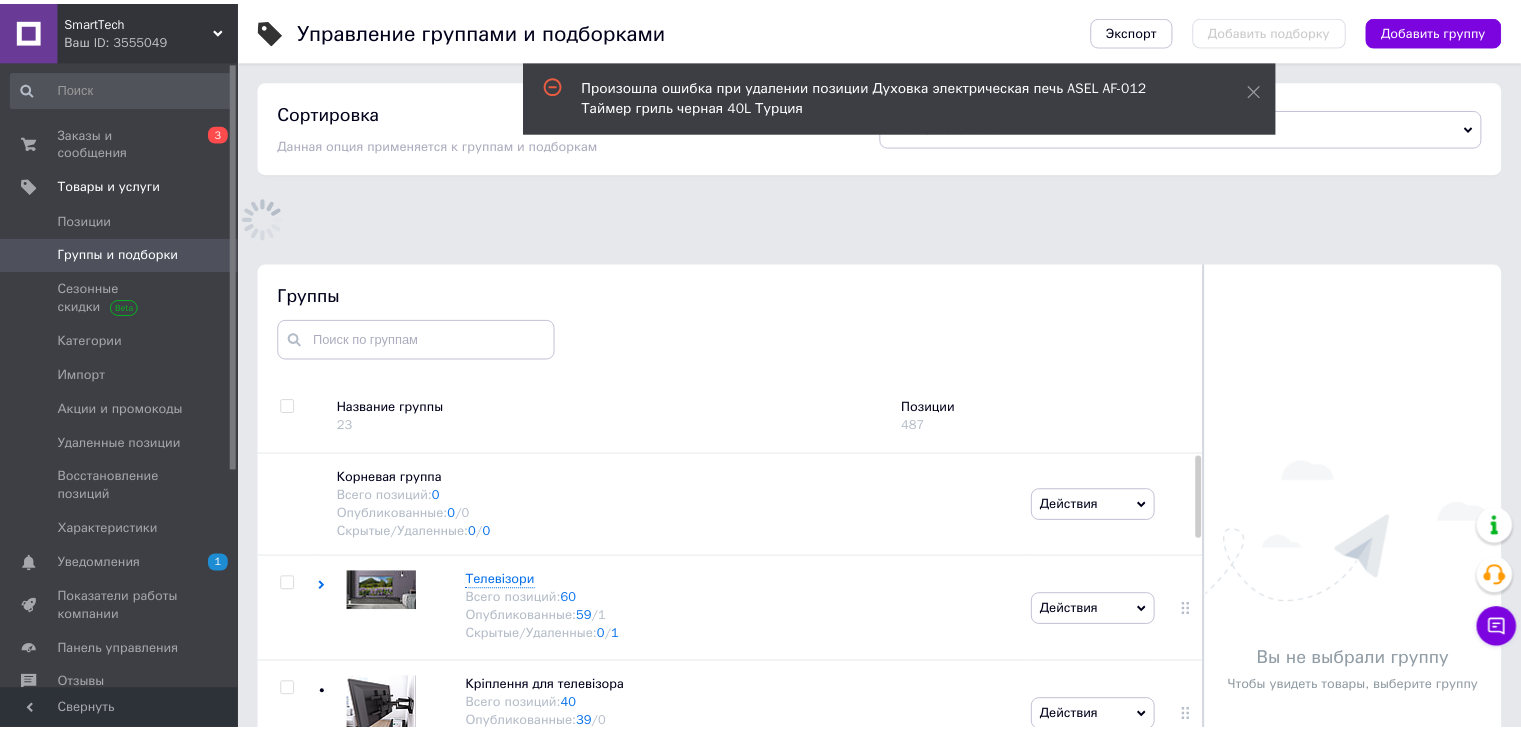 scroll, scrollTop: 100, scrollLeft: 0, axis: vertical 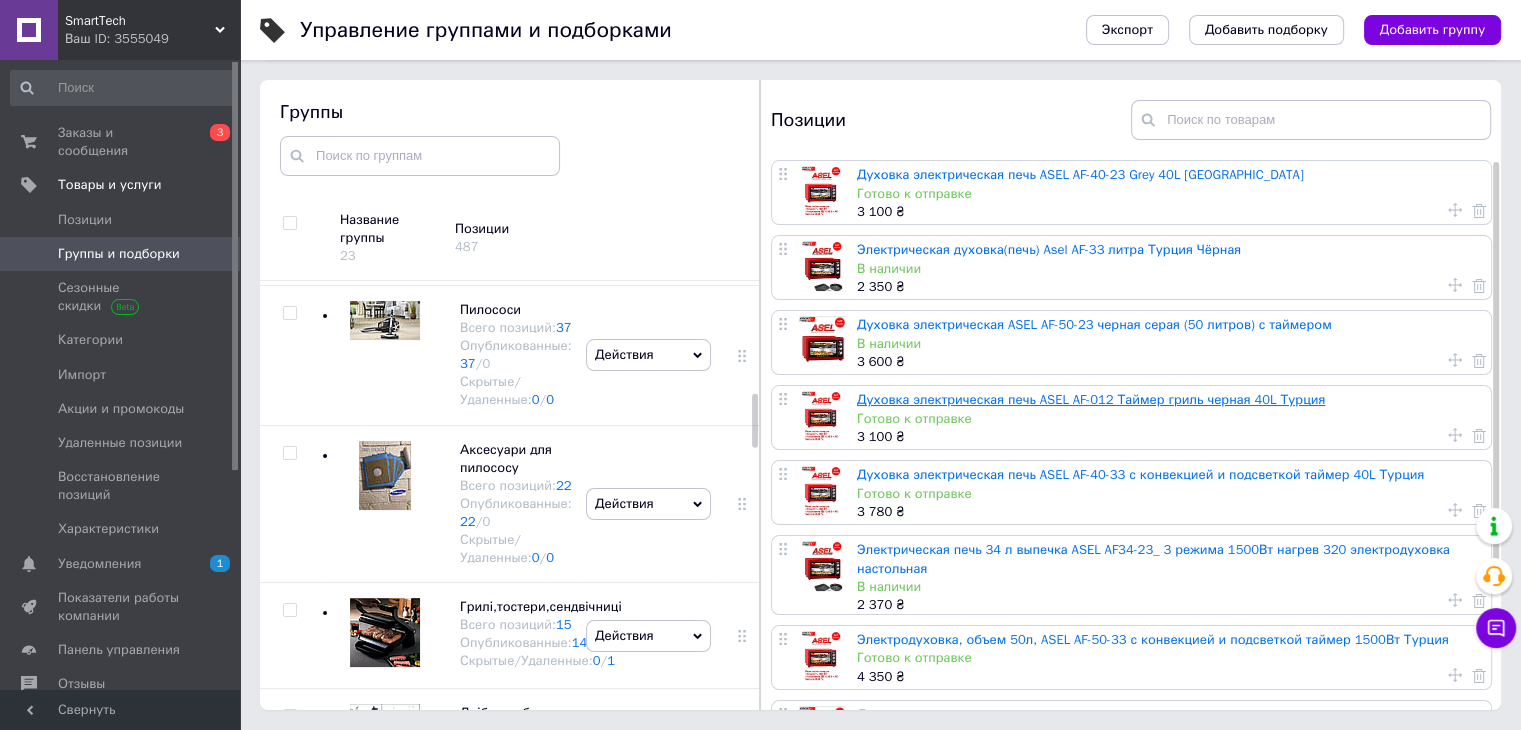 click on "Духовка электрическая печь ASEL AF-012 Таймер гриль черная 40L Турция" at bounding box center [1091, 399] 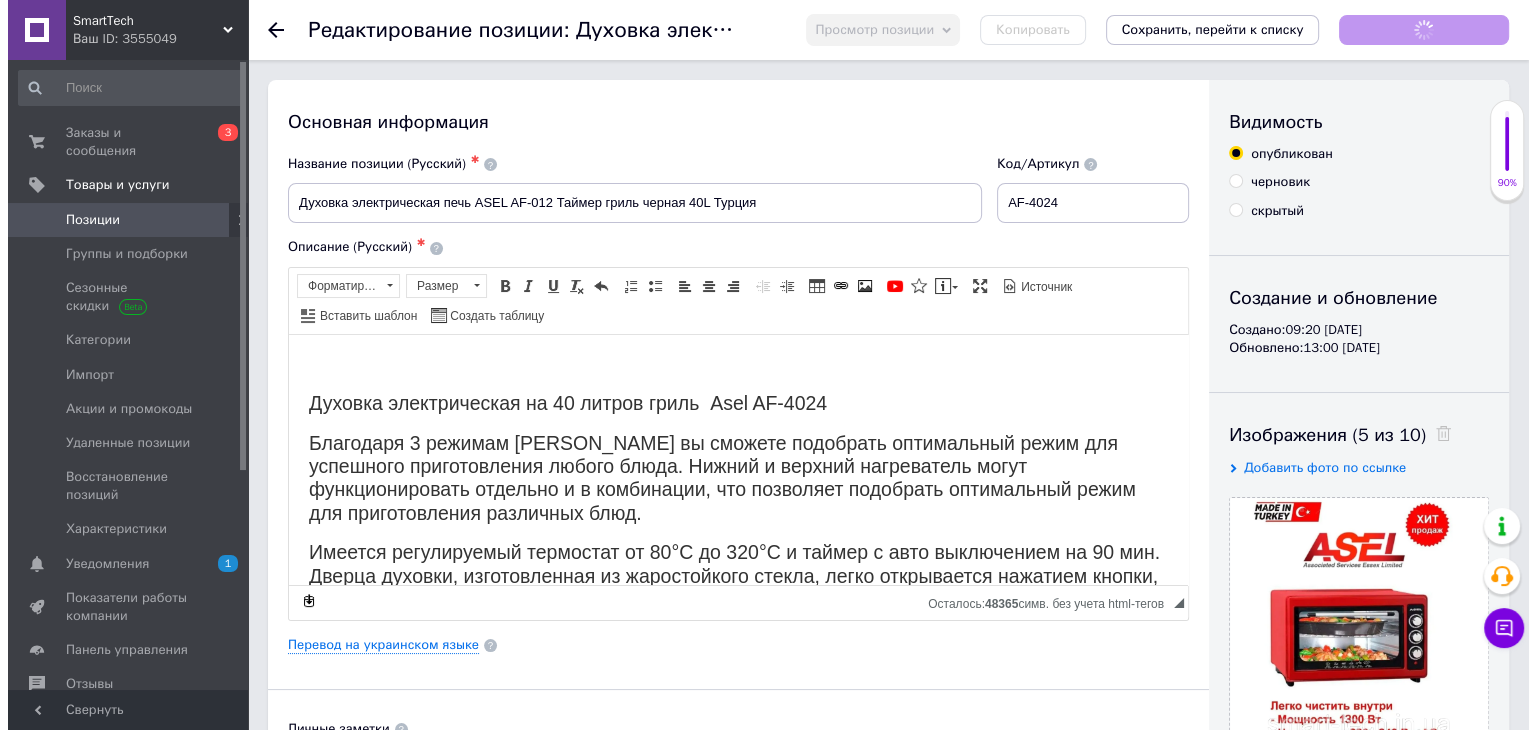 scroll, scrollTop: 0, scrollLeft: 0, axis: both 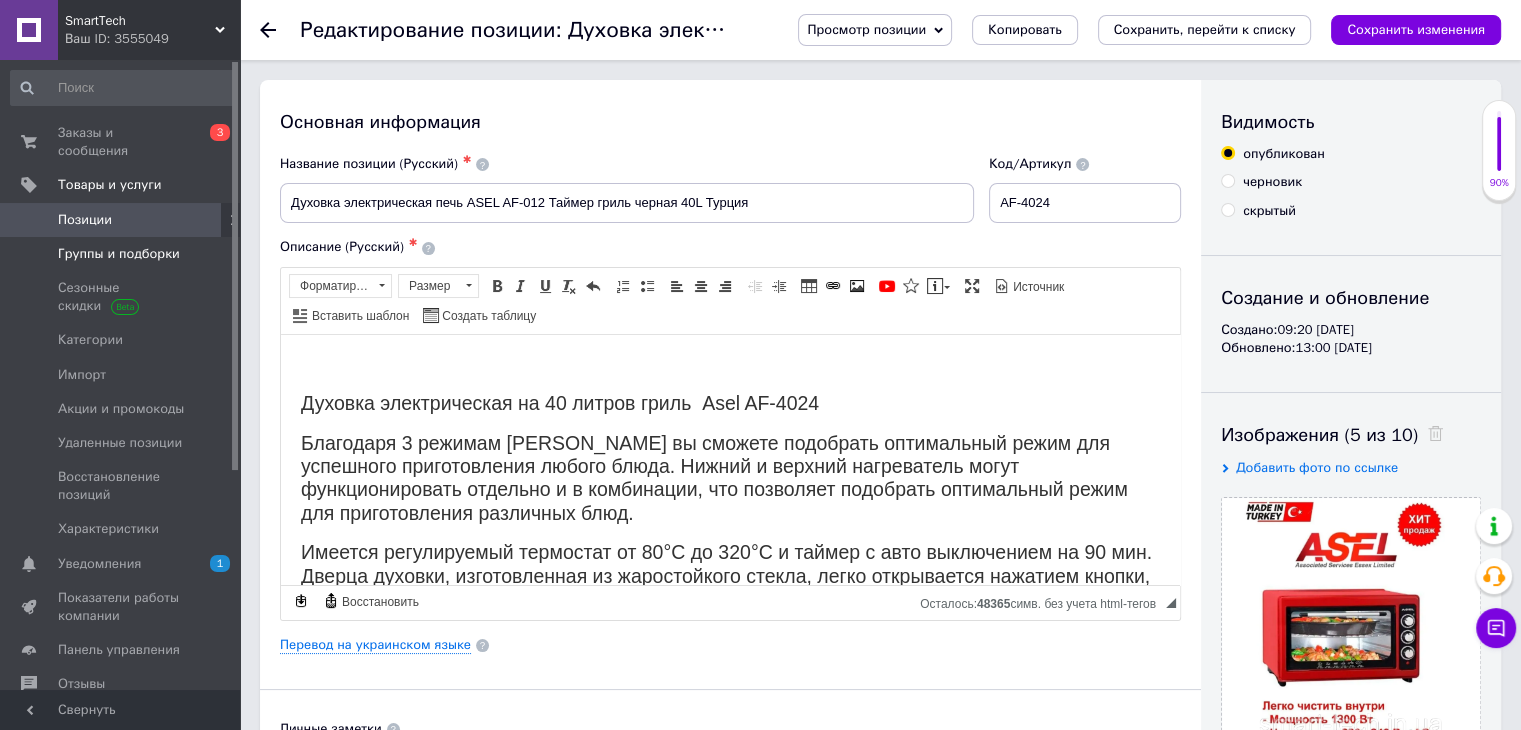 click on "Группы и подборки" at bounding box center (119, 254) 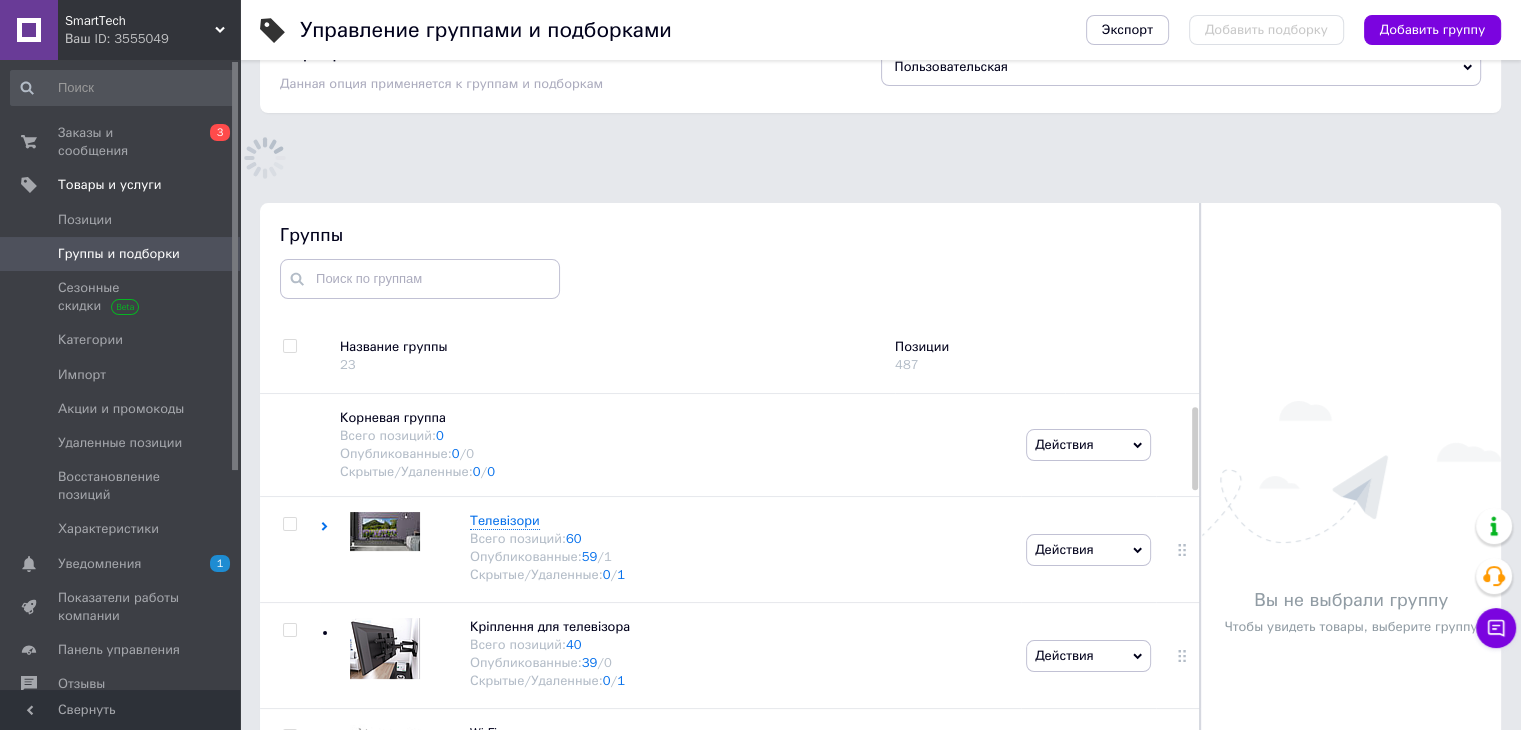 scroll, scrollTop: 181, scrollLeft: 0, axis: vertical 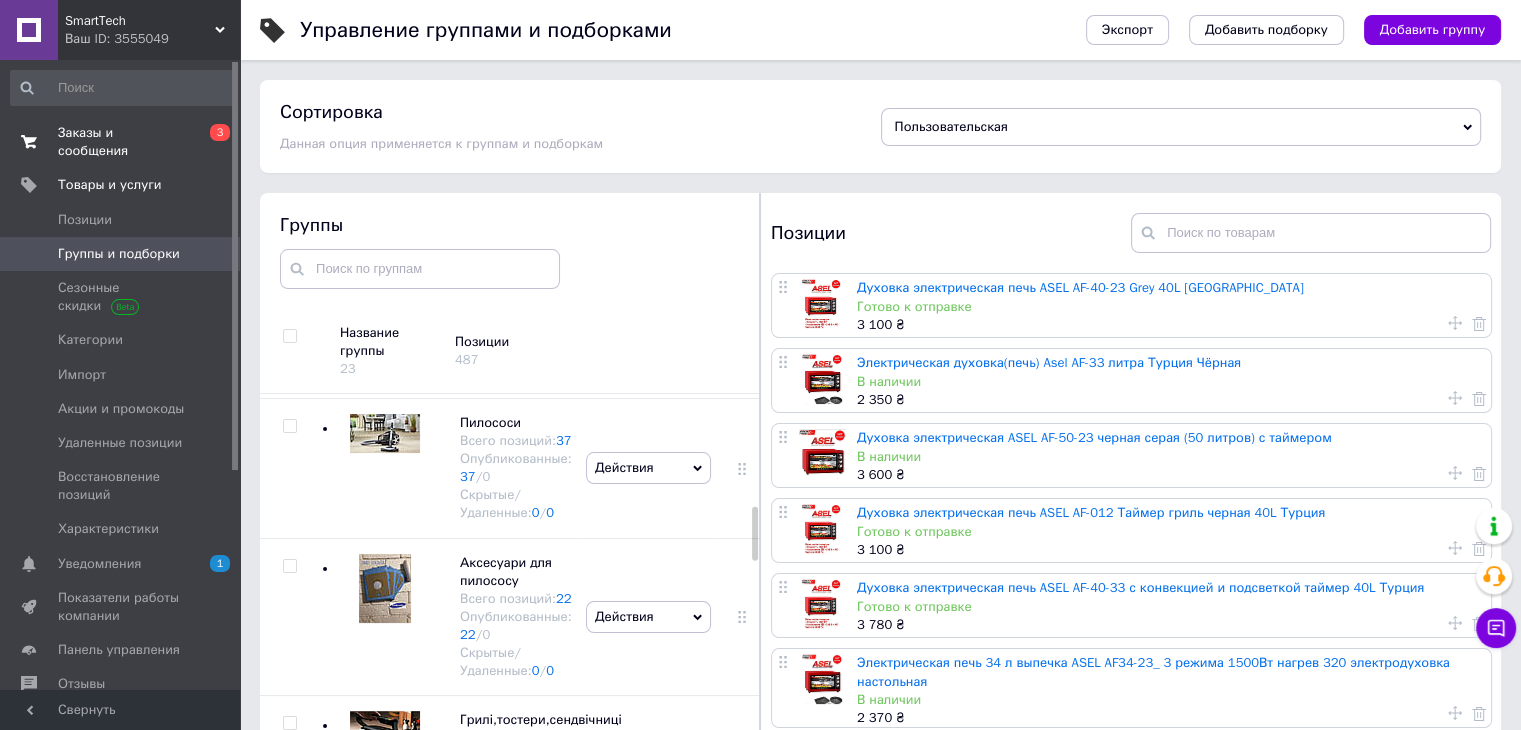 click on "Заказы и сообщения" at bounding box center (121, 142) 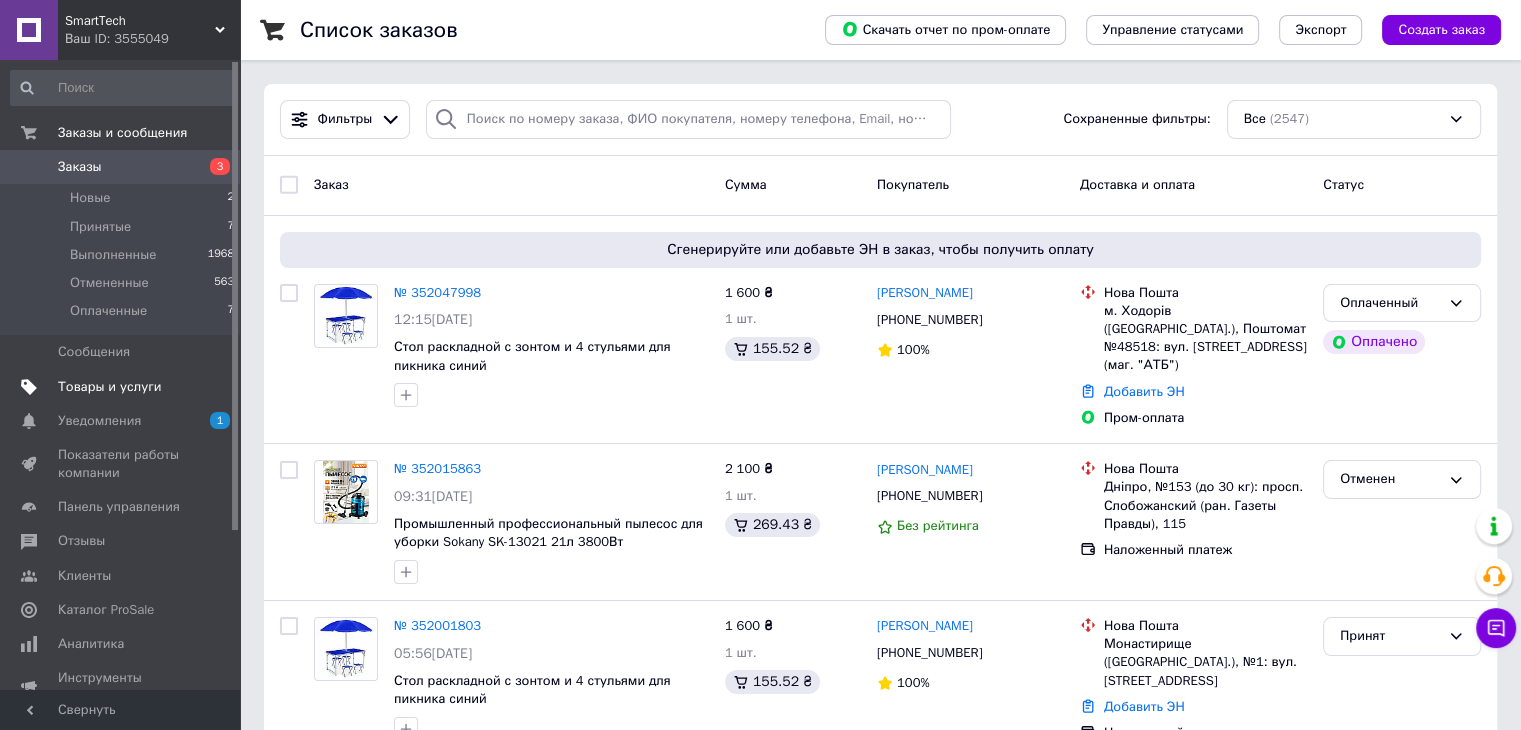 click on "Товары и услуги" at bounding box center [110, 387] 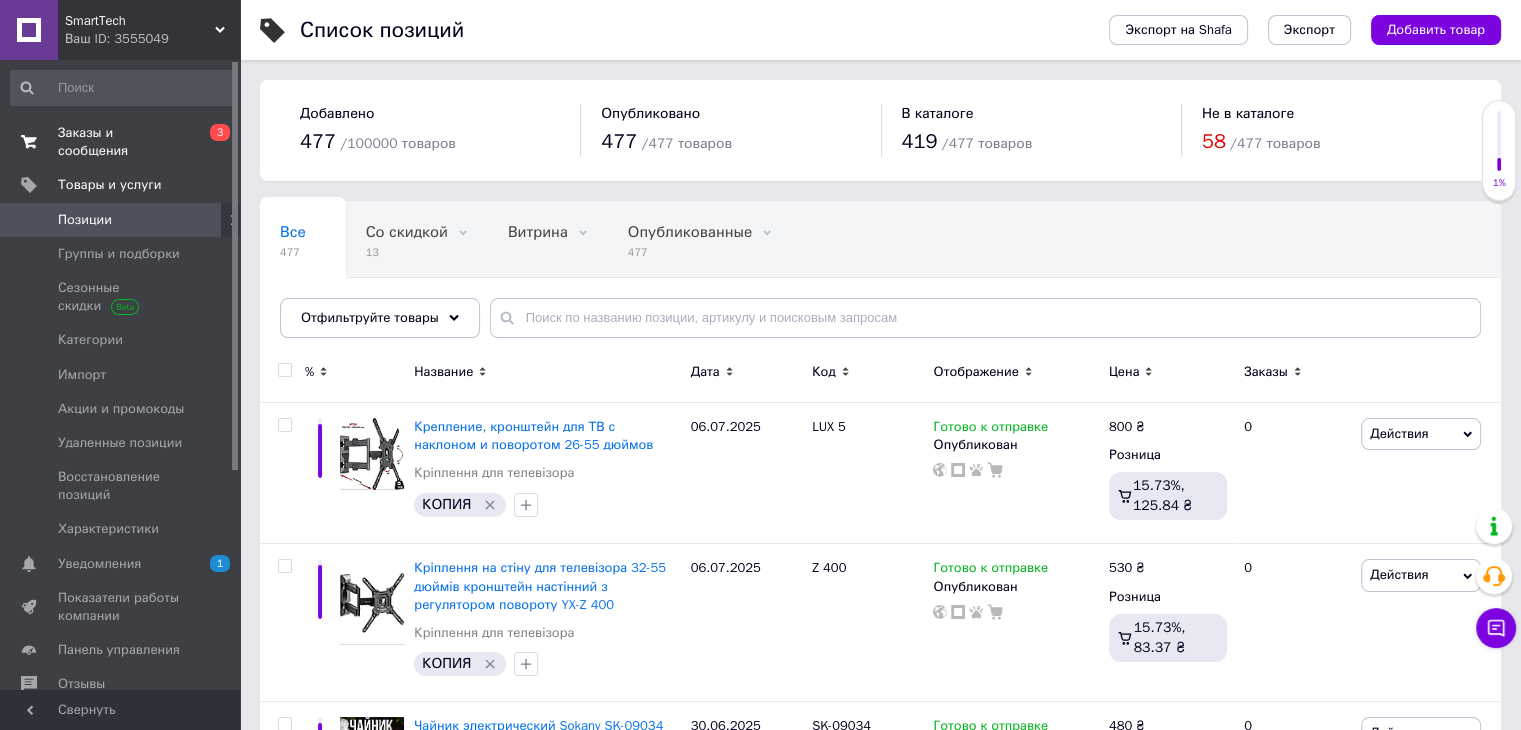 click on "Заказы и сообщения" at bounding box center (121, 142) 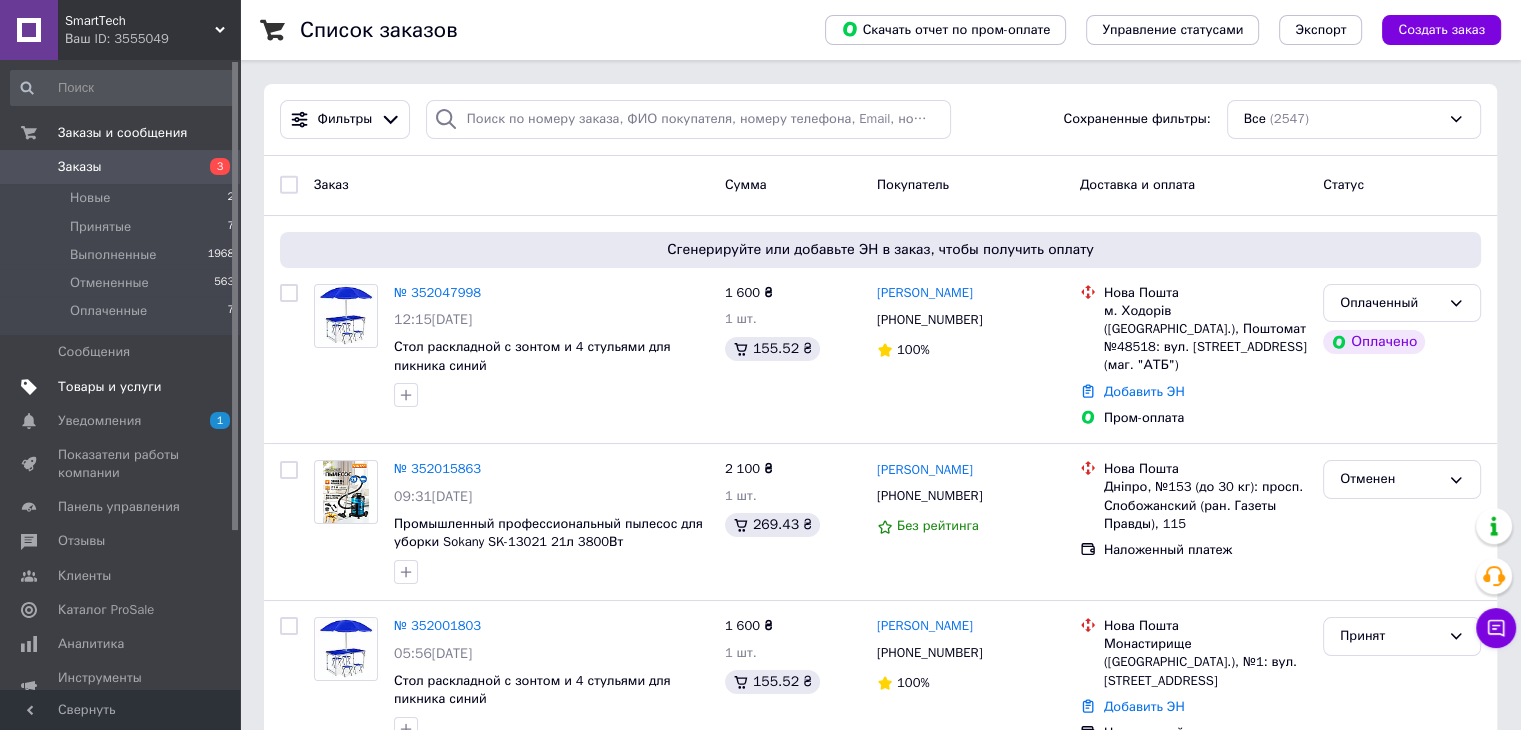 click on "Товары и услуги" at bounding box center (110, 387) 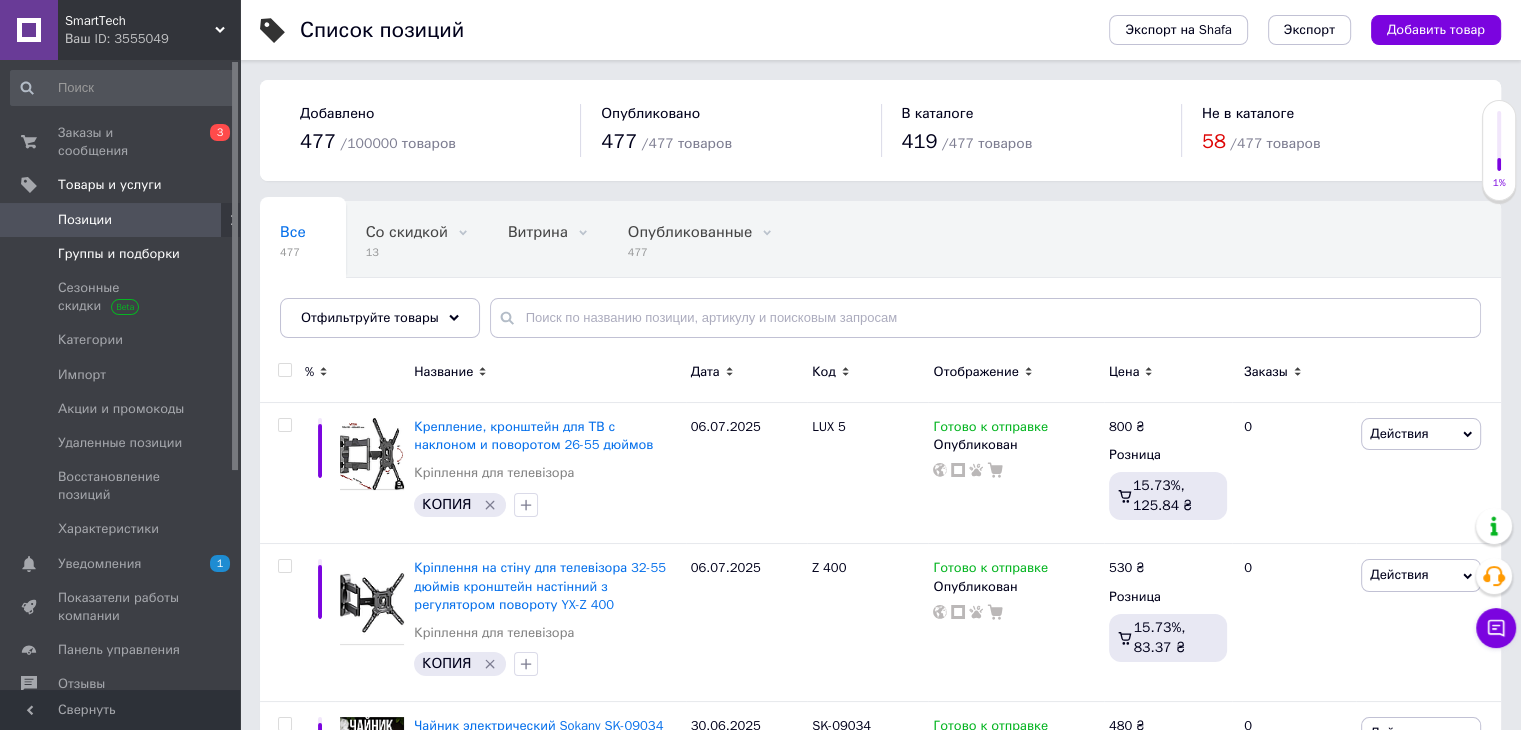 click on "Группы и подборки" at bounding box center [119, 254] 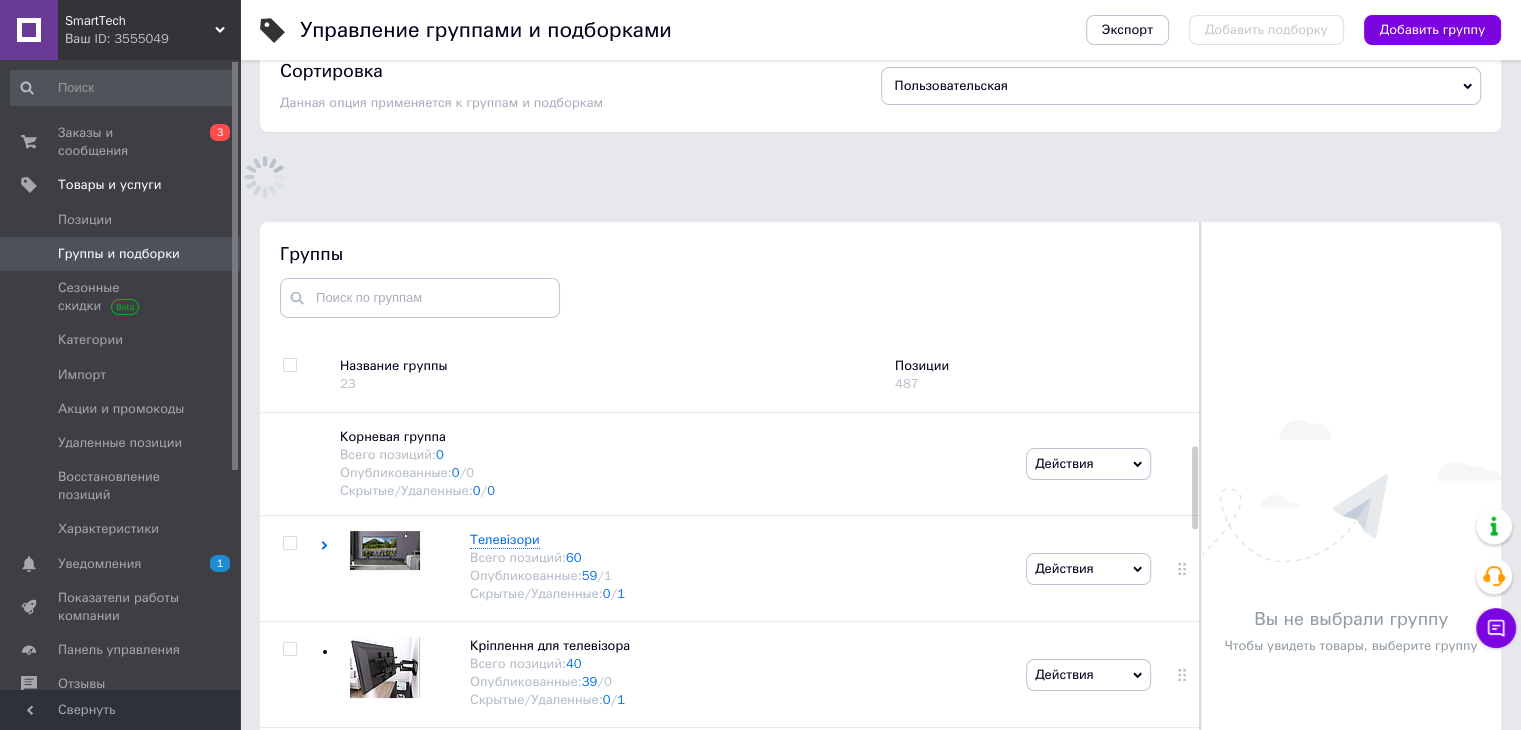 scroll, scrollTop: 183, scrollLeft: 0, axis: vertical 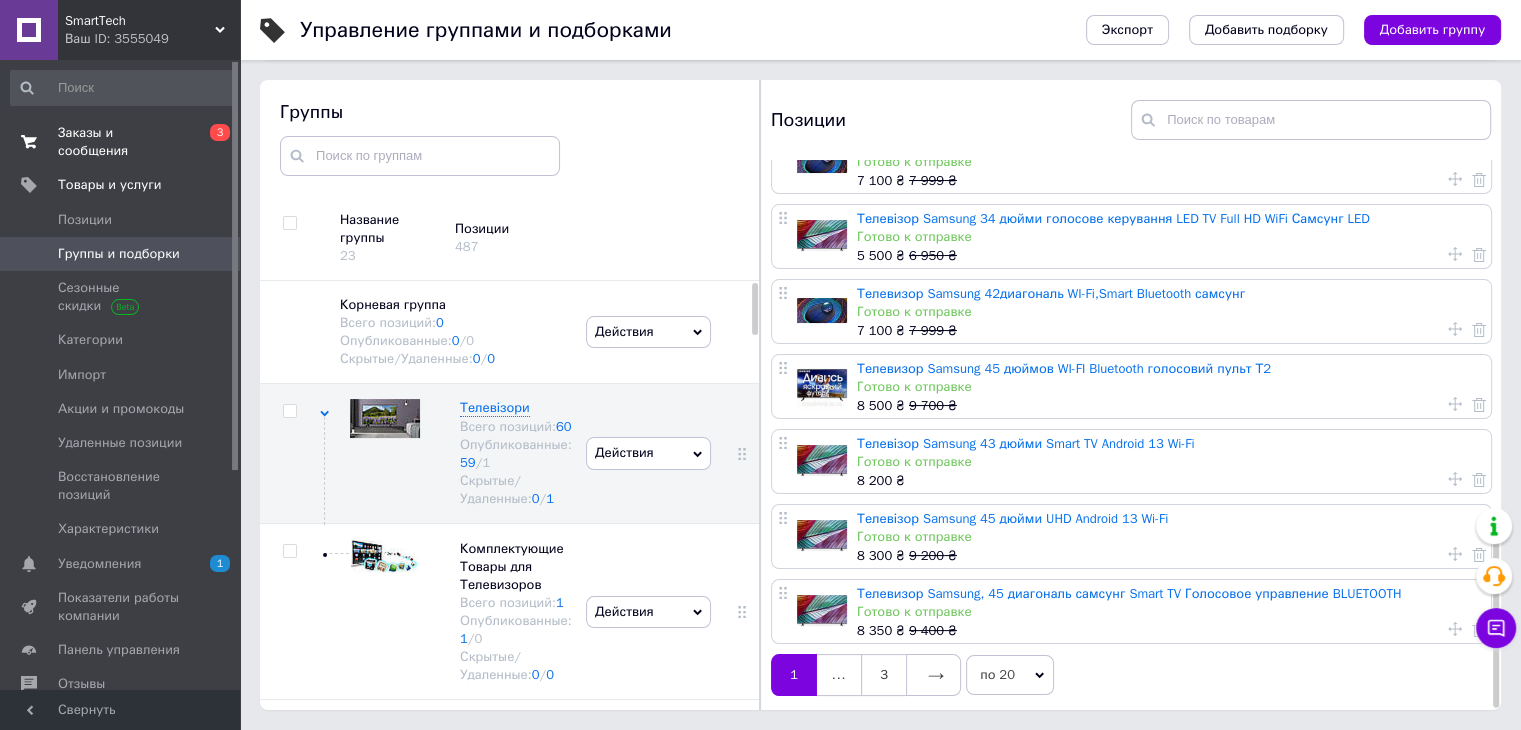 click on "Заказы и сообщения" at bounding box center (121, 142) 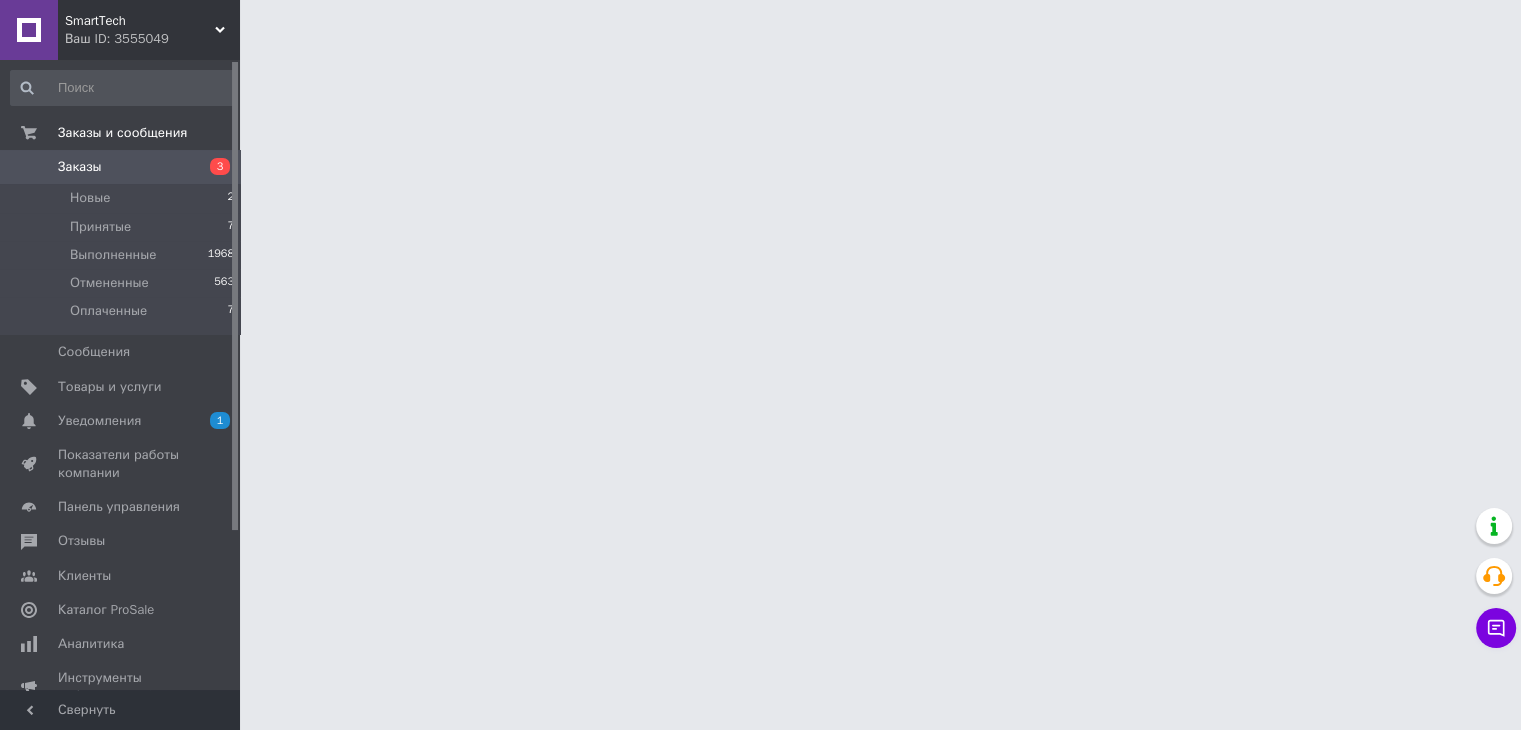 scroll, scrollTop: 0, scrollLeft: 0, axis: both 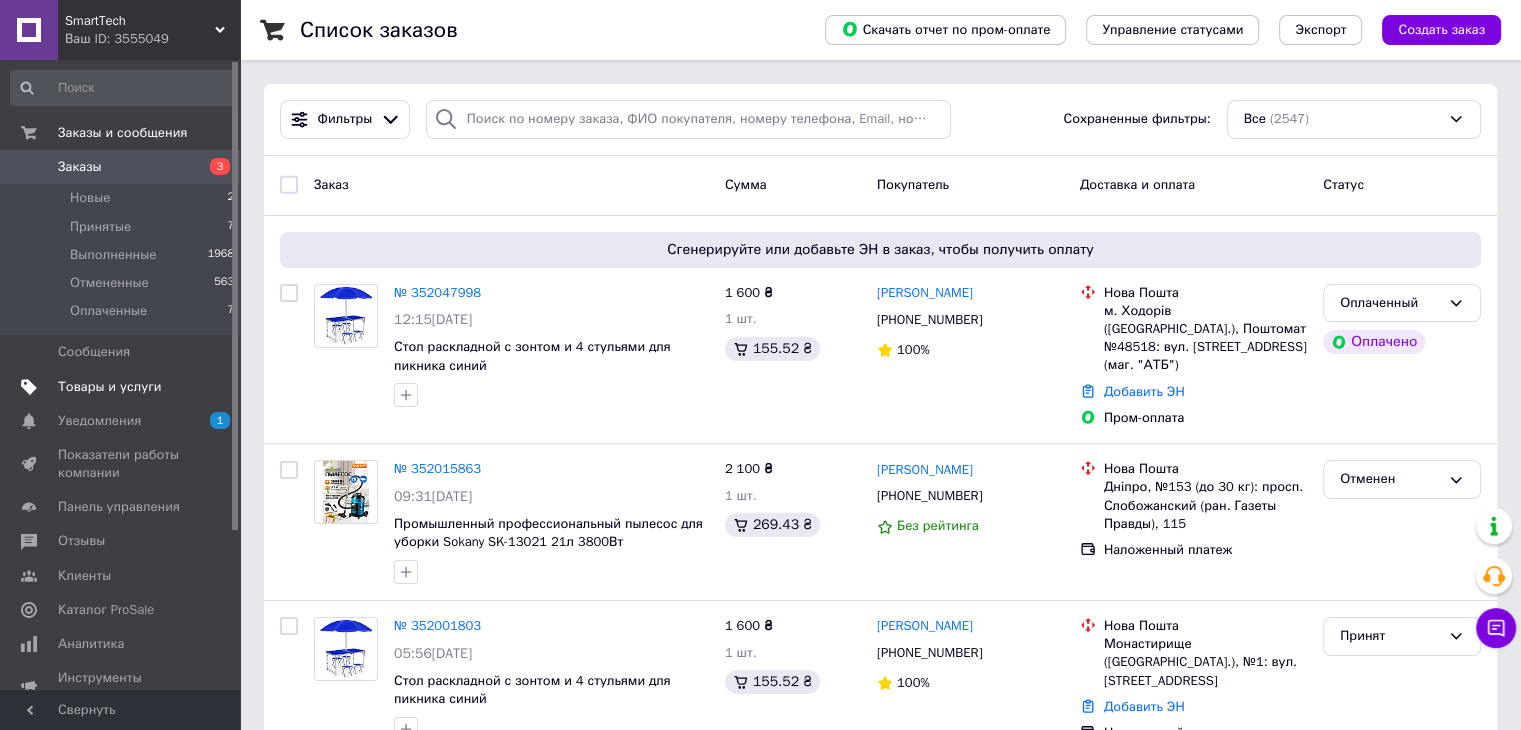 click on "Товары и услуги" at bounding box center [110, 387] 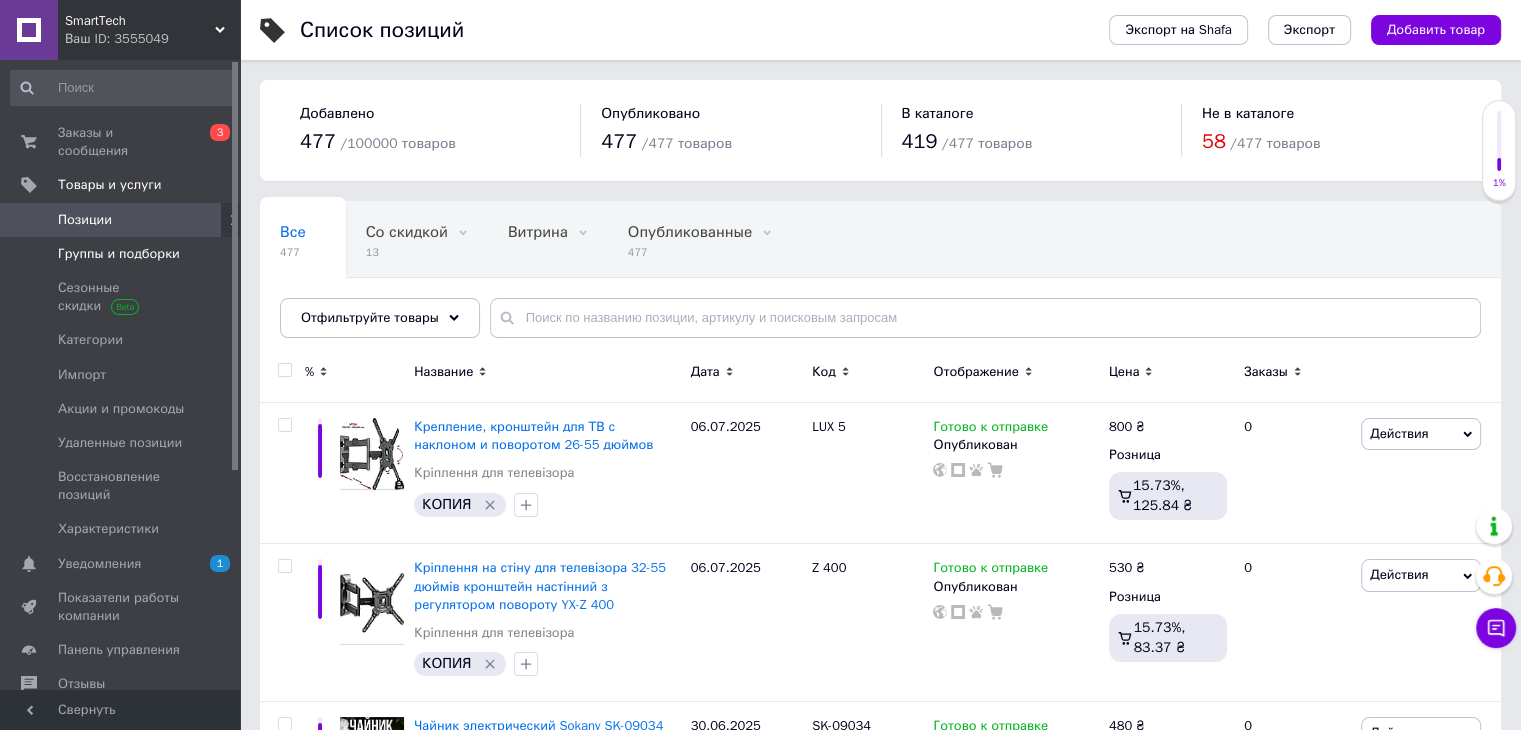 click on "Группы и подборки" at bounding box center [119, 254] 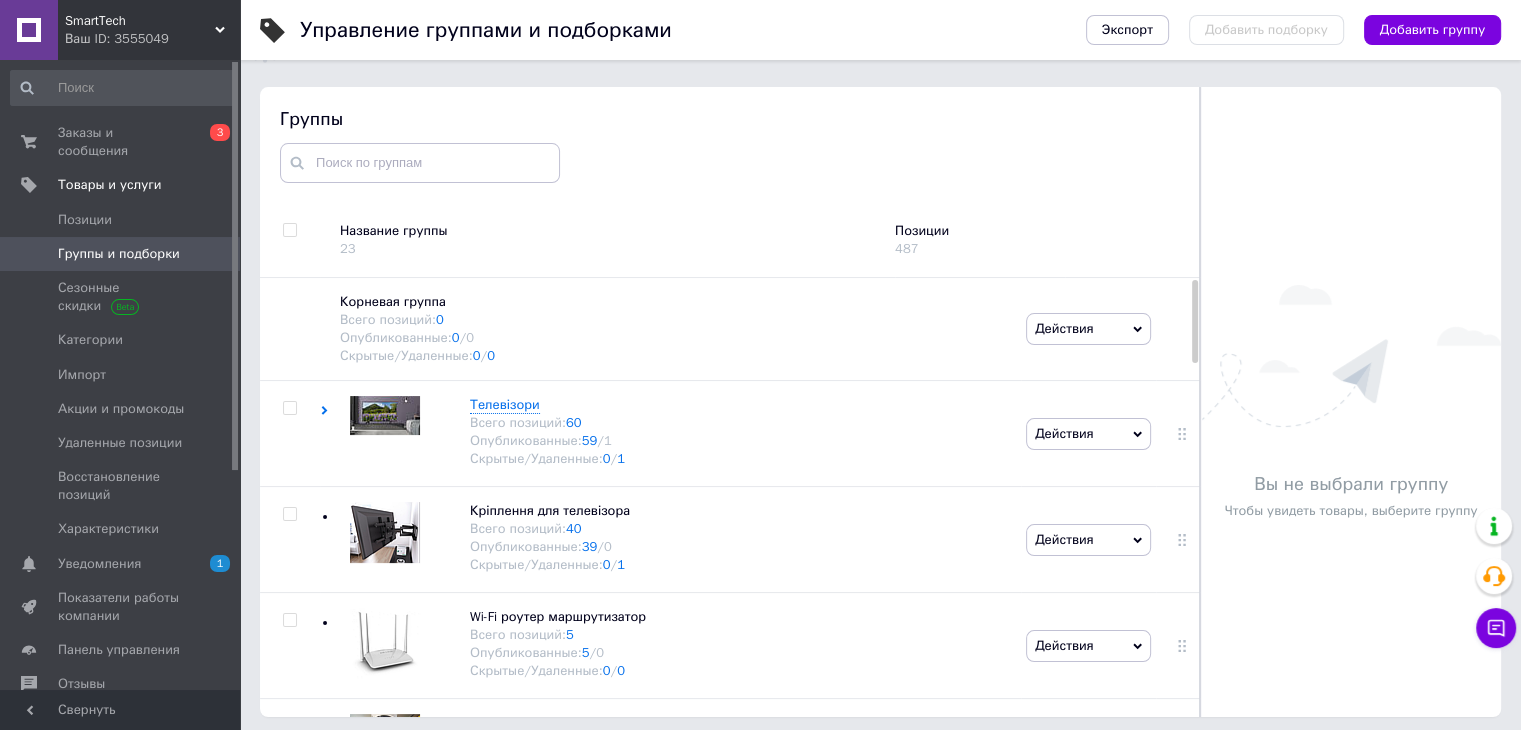scroll, scrollTop: 113, scrollLeft: 0, axis: vertical 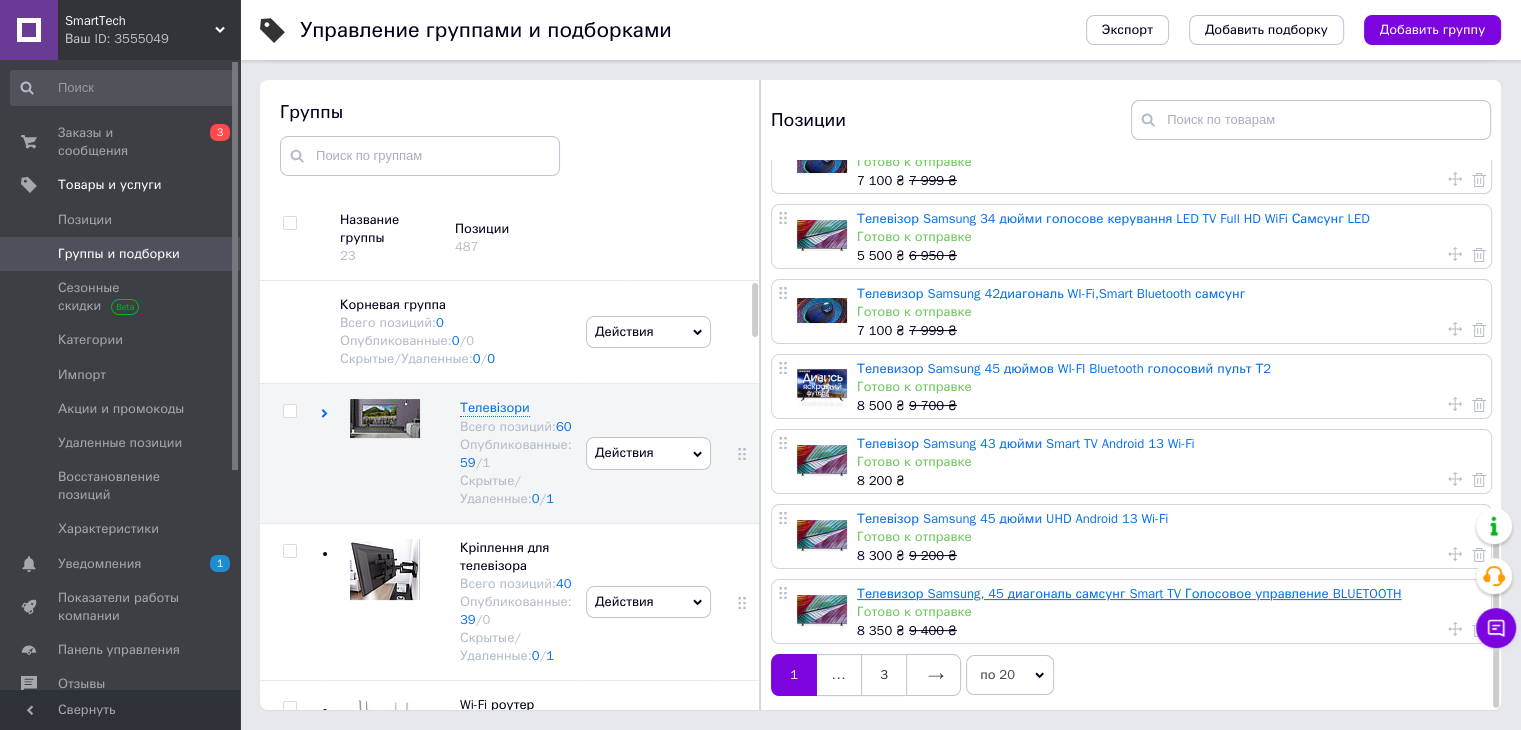 click on "Телевизор Samsung, 45 диагональ самсунг Smart TV Голосовое управление BLUETOOTH" at bounding box center (1129, 593) 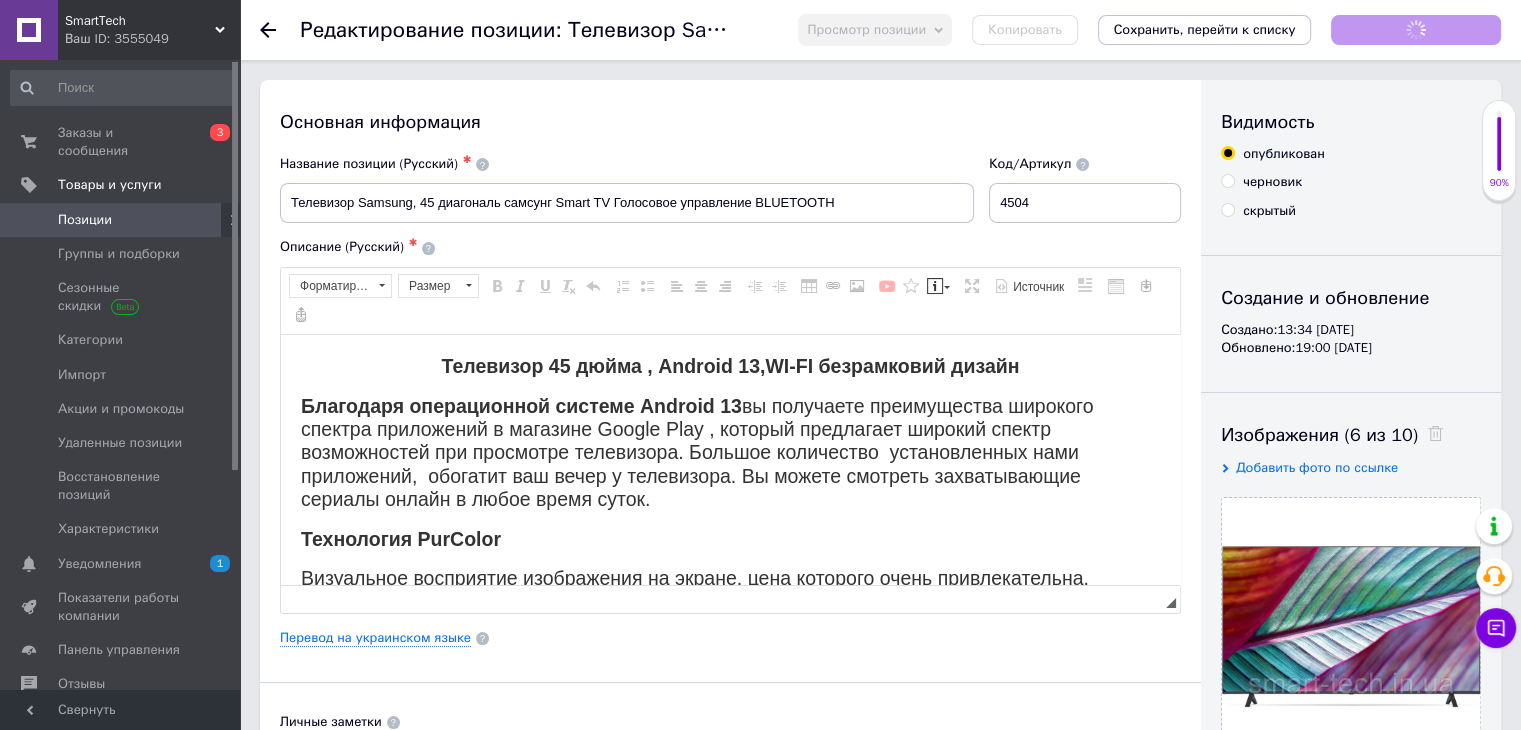 scroll, scrollTop: 0, scrollLeft: 0, axis: both 